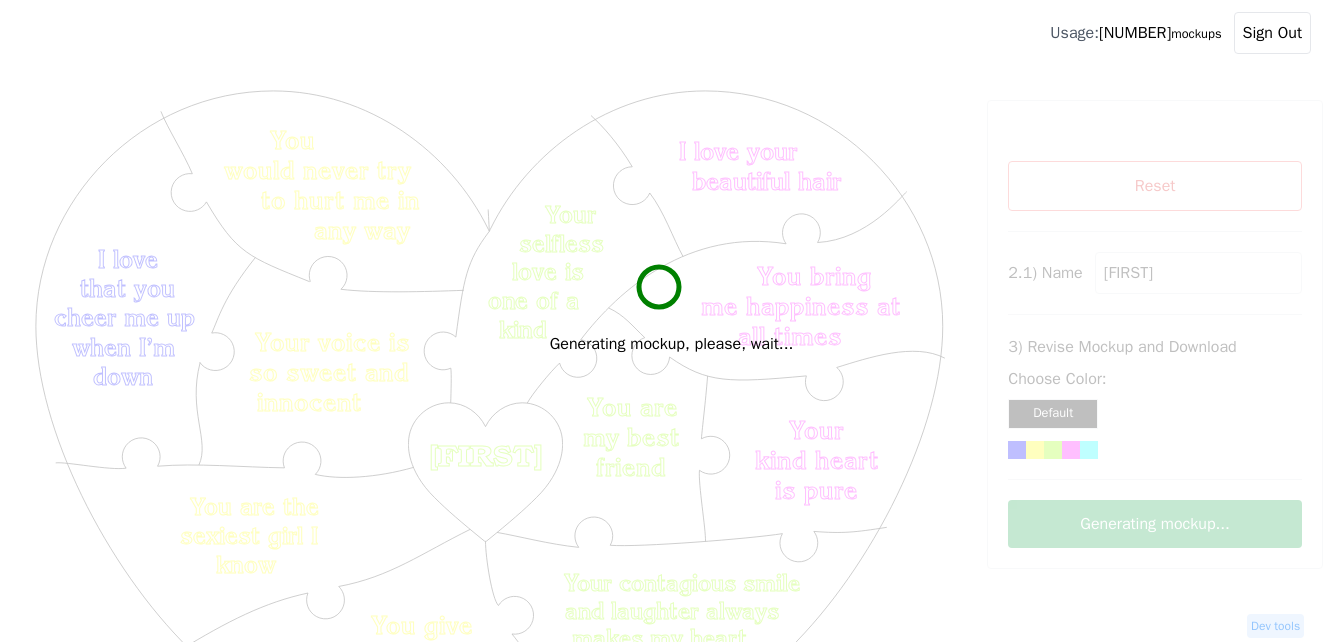 scroll, scrollTop: 200, scrollLeft: 0, axis: vertical 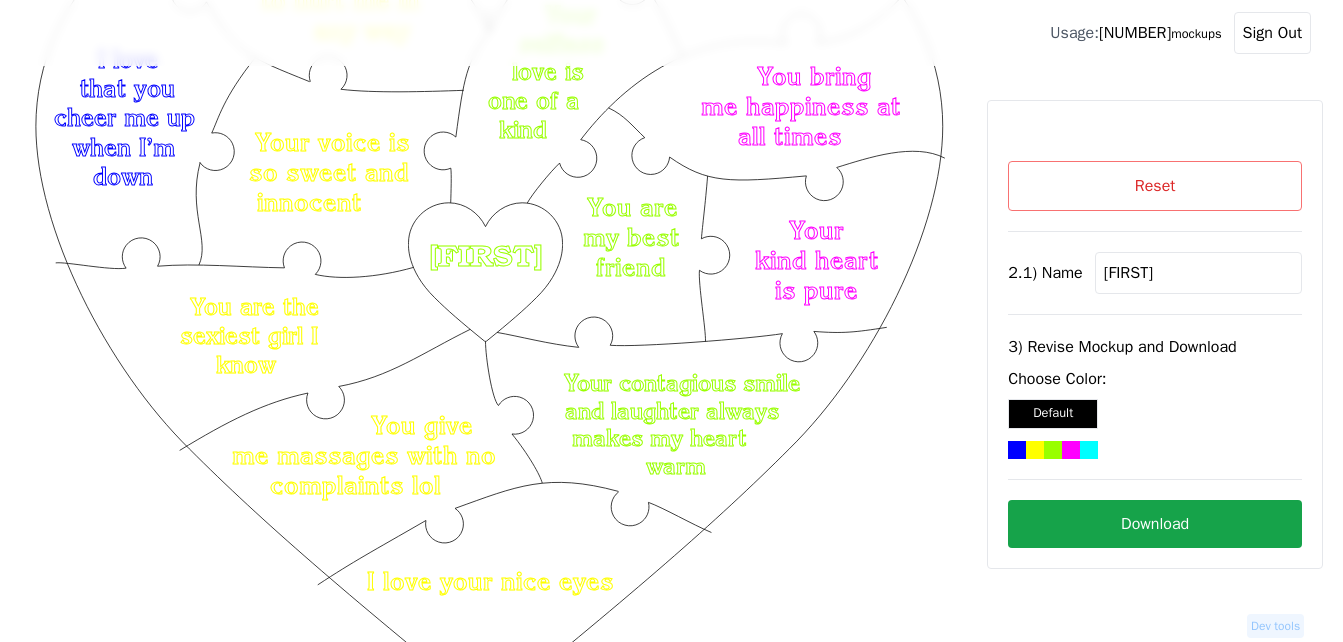 click on "Reset" at bounding box center [1155, 186] 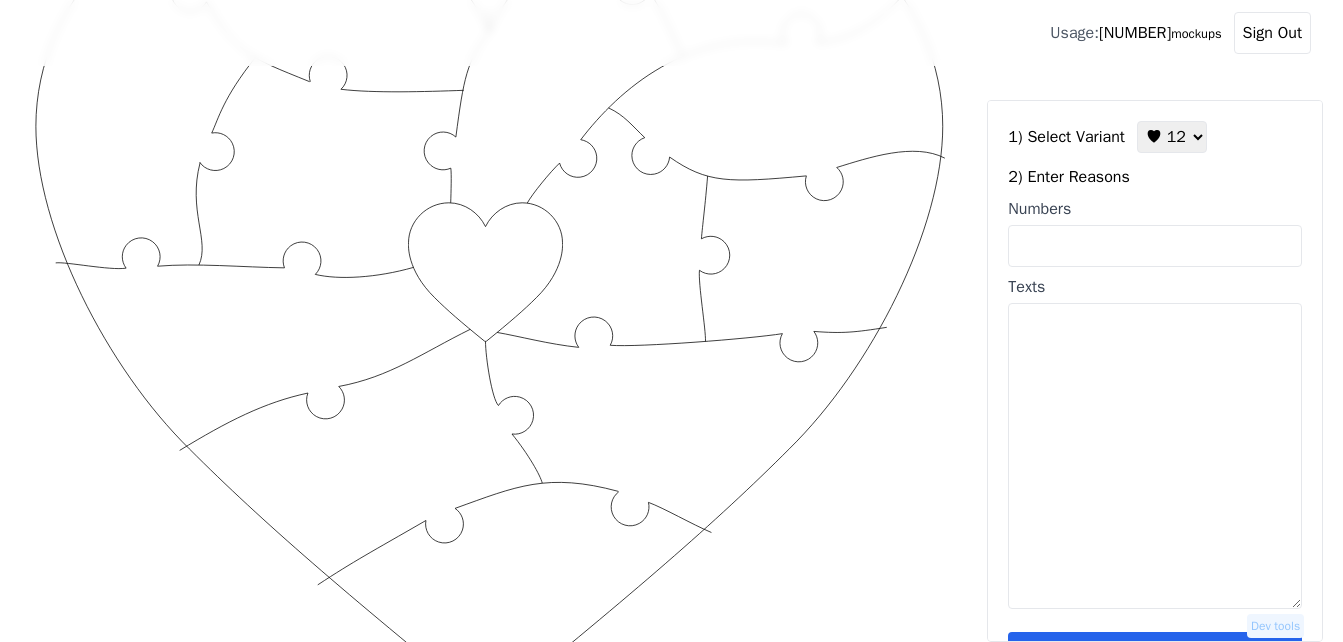 click on "♥ 12 ♥ 18 ♥ 28 ♥ 40 ♥ 50 ♥ 60 ♥ 70" at bounding box center (1172, 137) 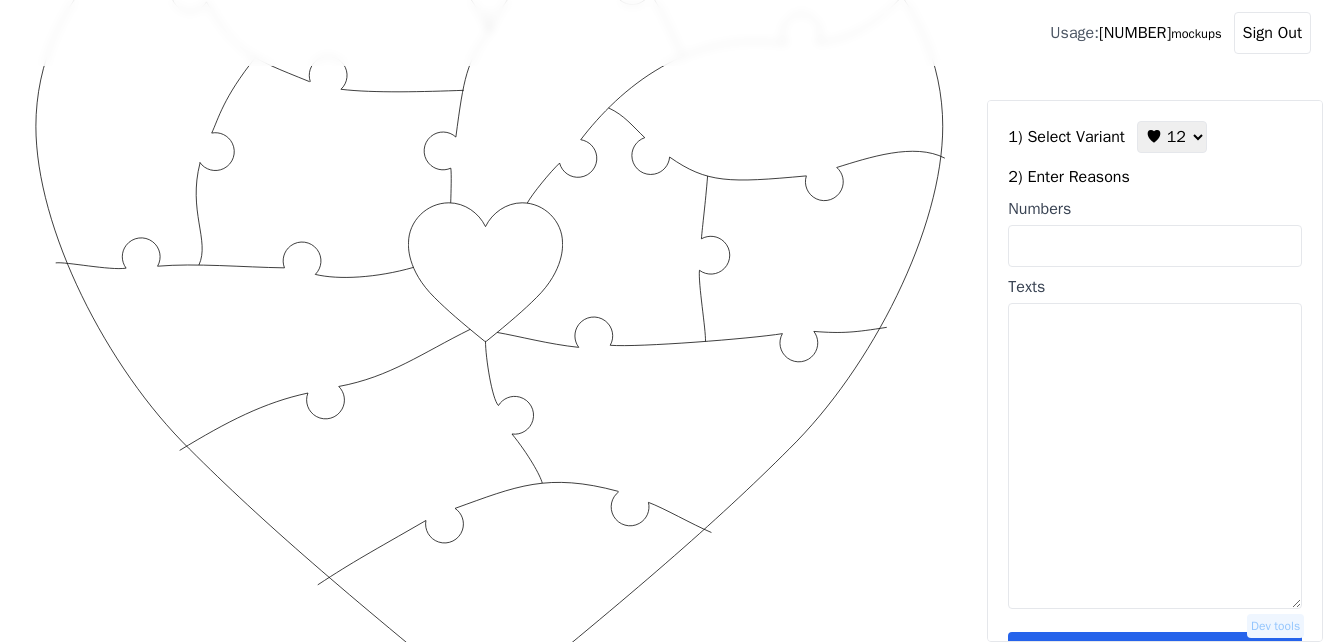 drag, startPoint x: 1248, startPoint y: 157, endPoint x: 1207, endPoint y: 206, distance: 63.89053 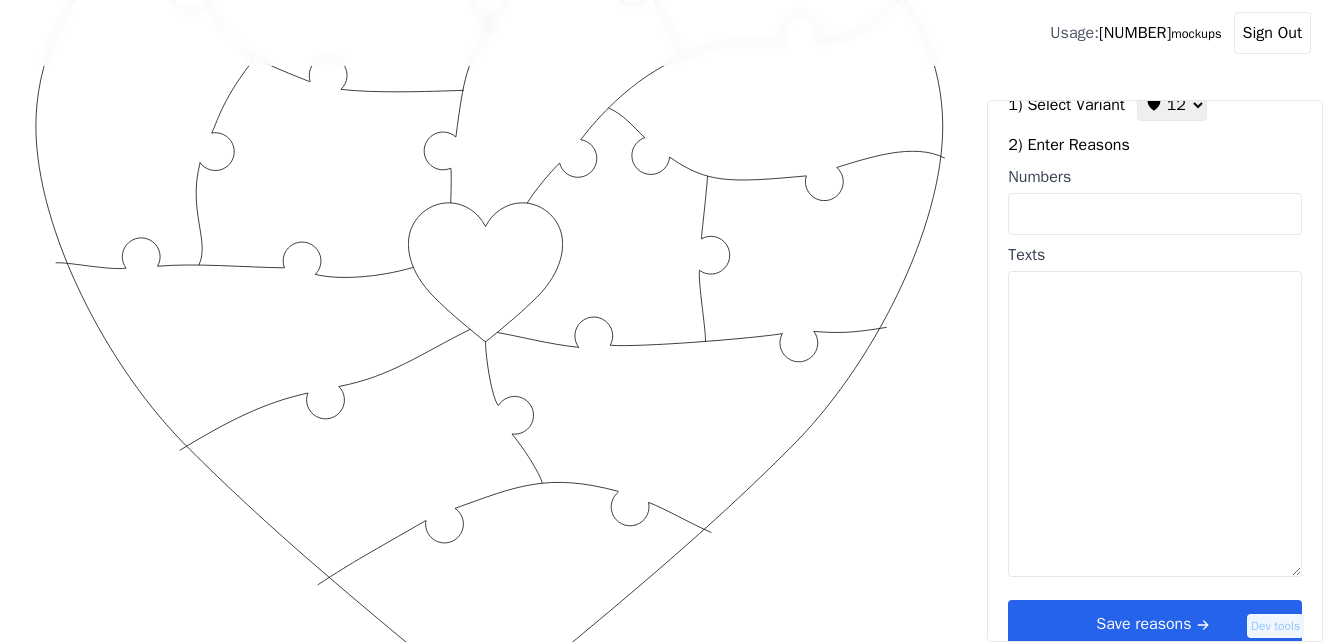 scroll, scrollTop: 60, scrollLeft: 0, axis: vertical 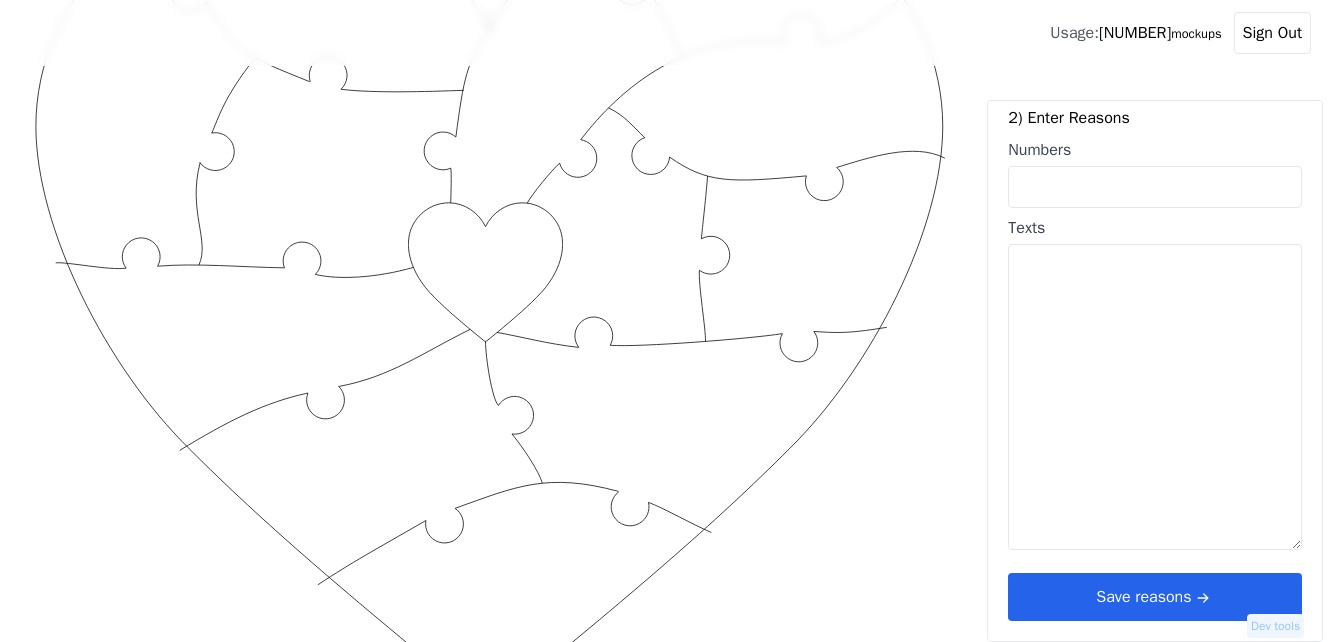 click on "Save reasons" at bounding box center (1155, 597) 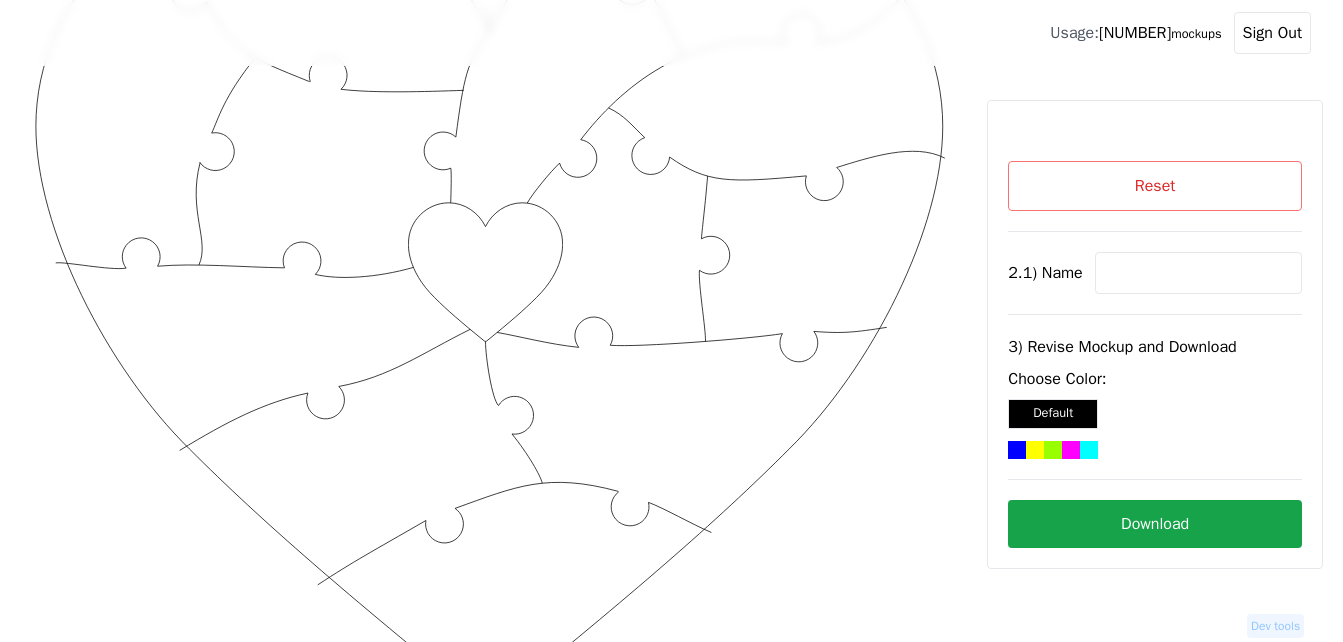 scroll, scrollTop: 0, scrollLeft: 0, axis: both 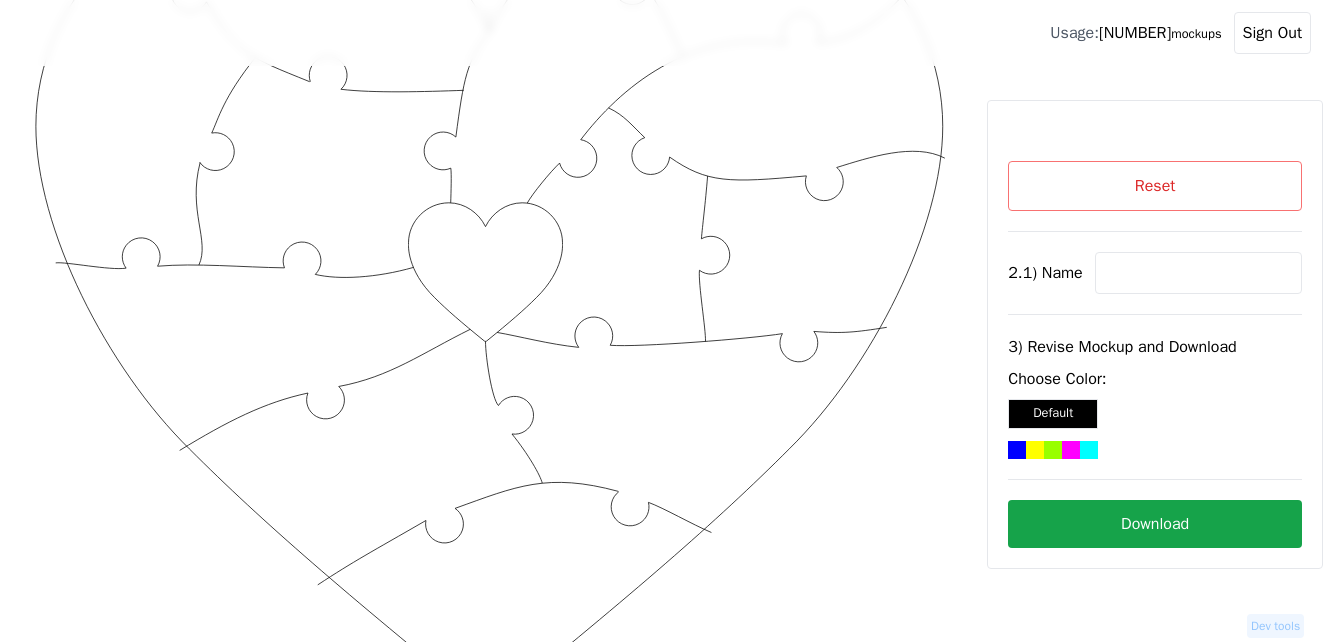 click 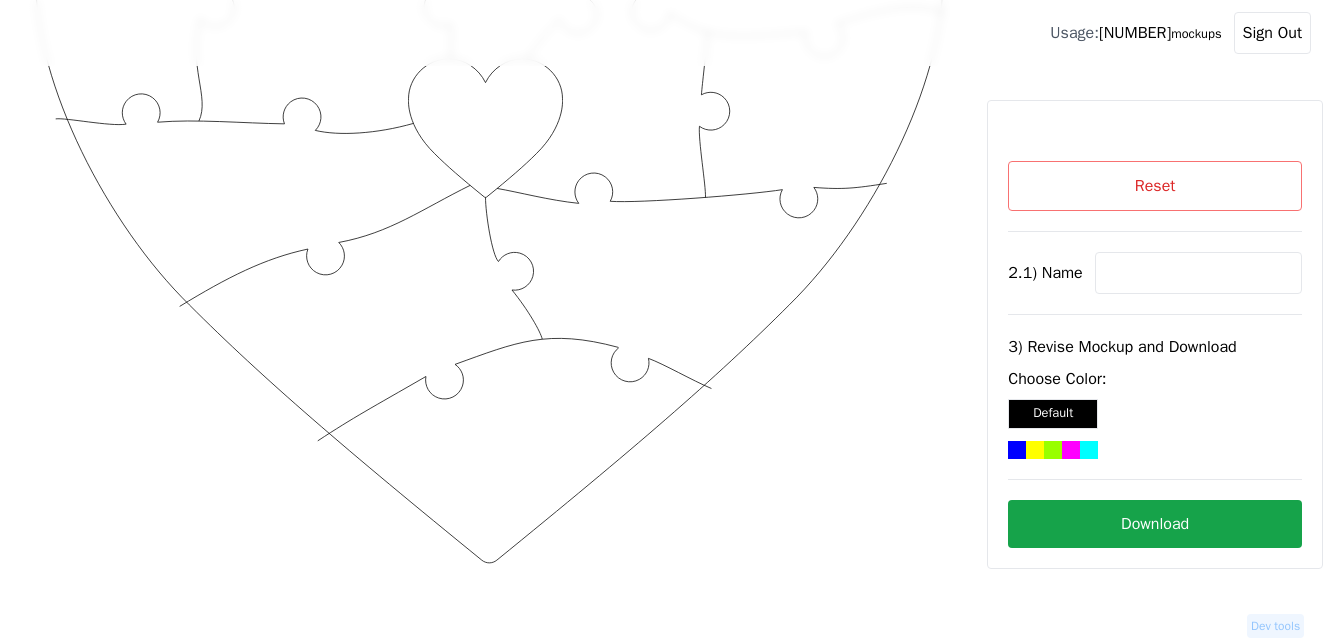 scroll, scrollTop: 300, scrollLeft: 0, axis: vertical 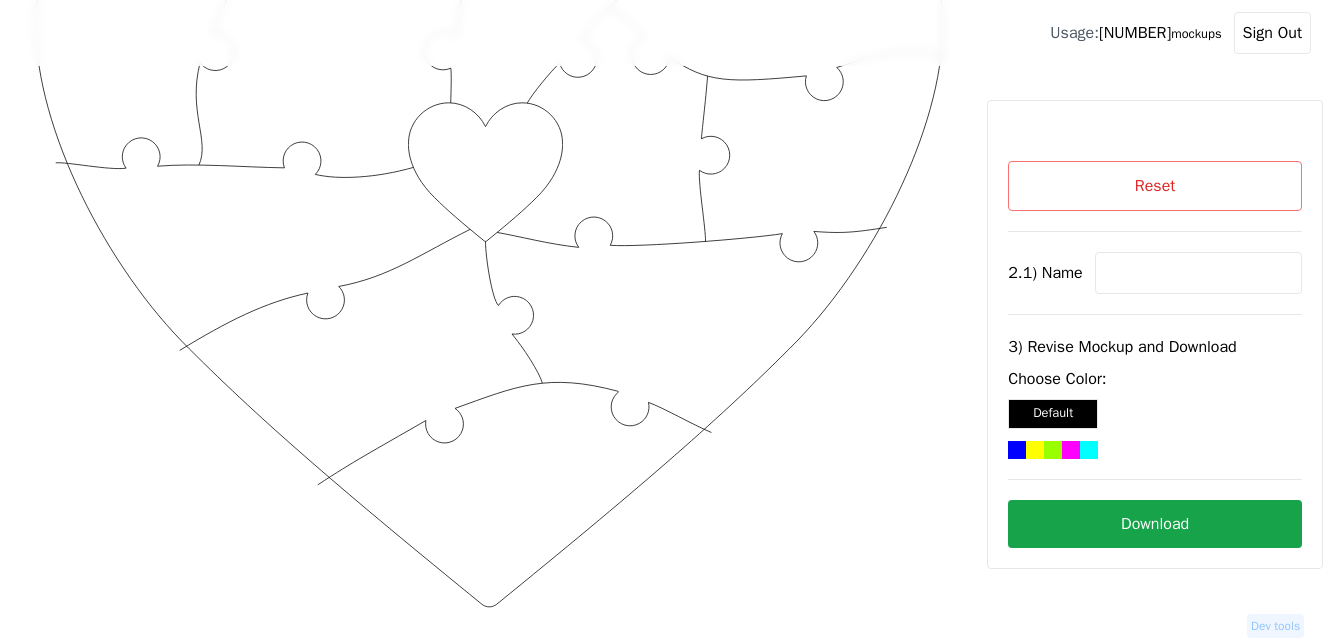 click 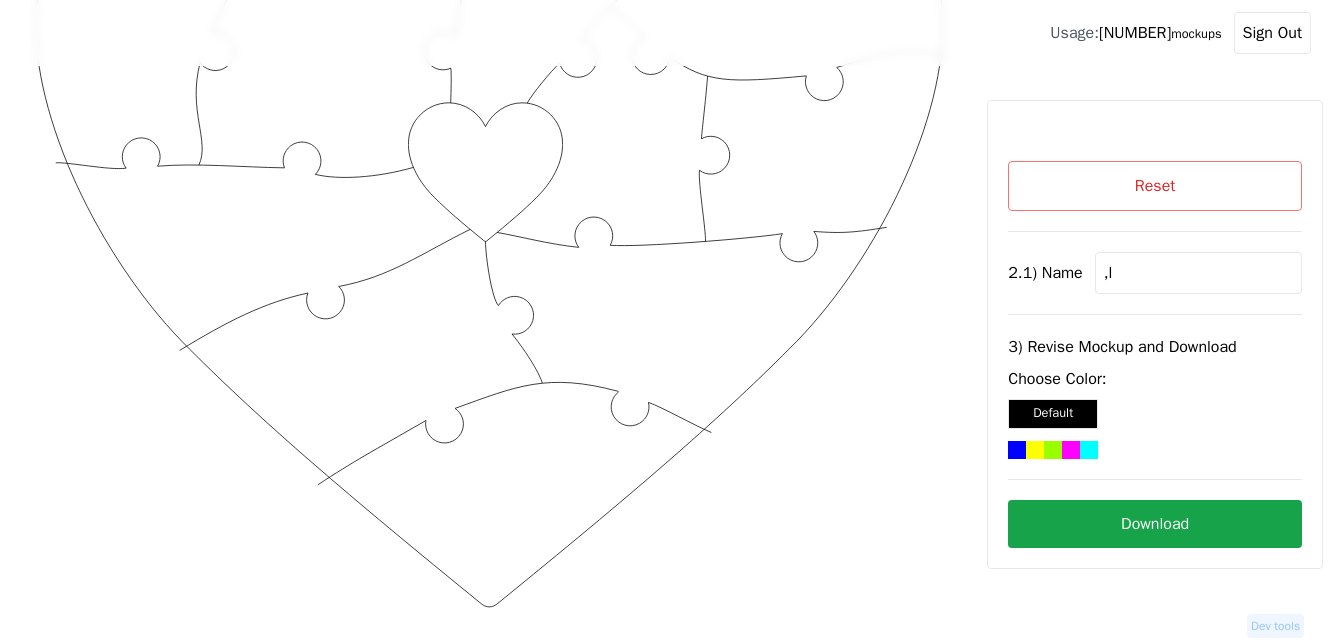 type on ",l" 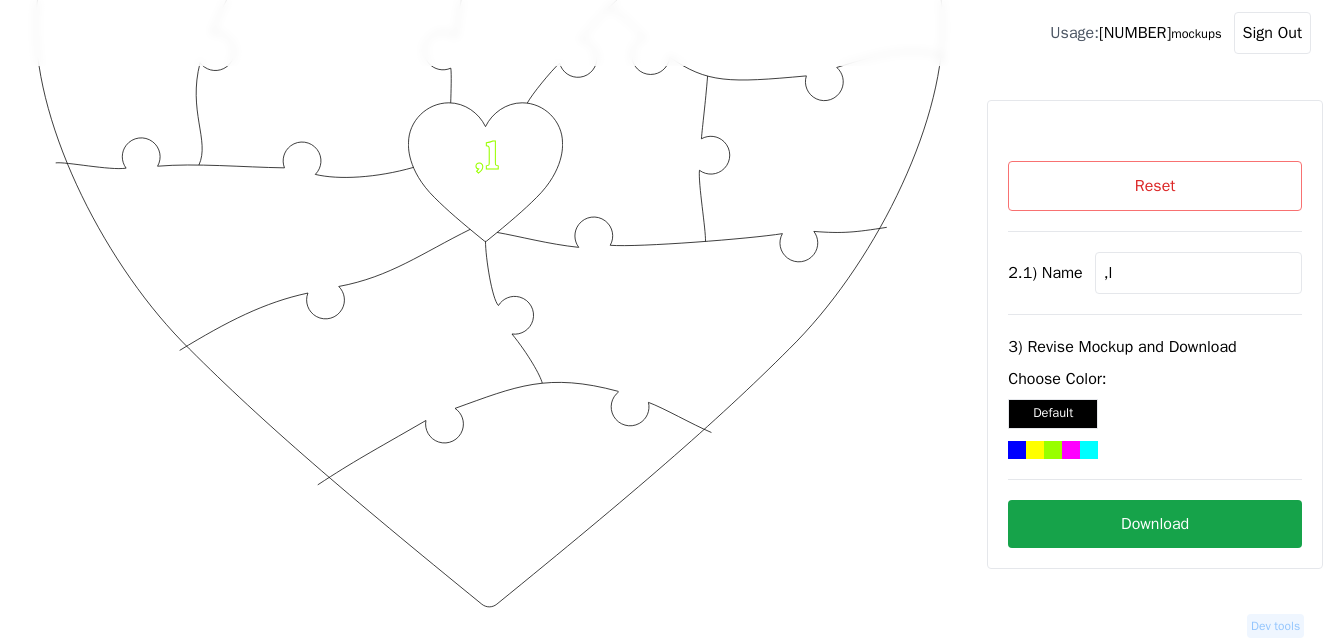 click 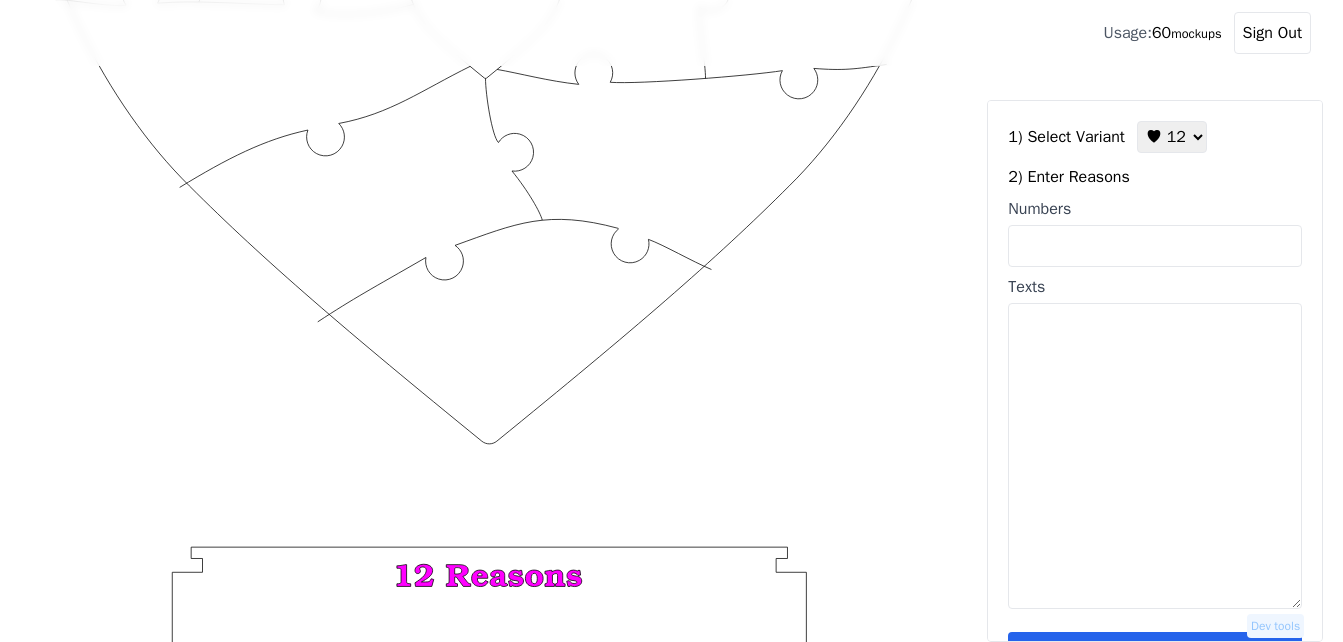 scroll, scrollTop: 500, scrollLeft: 0, axis: vertical 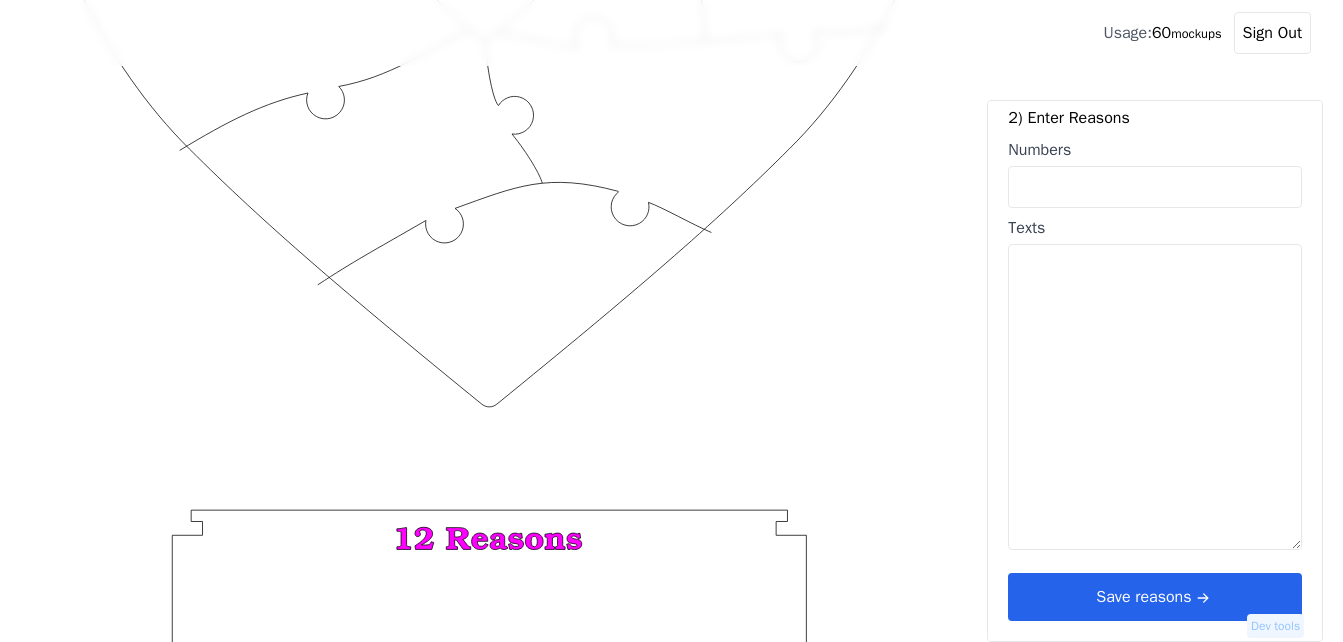 click on "Save reasons" at bounding box center (1155, 597) 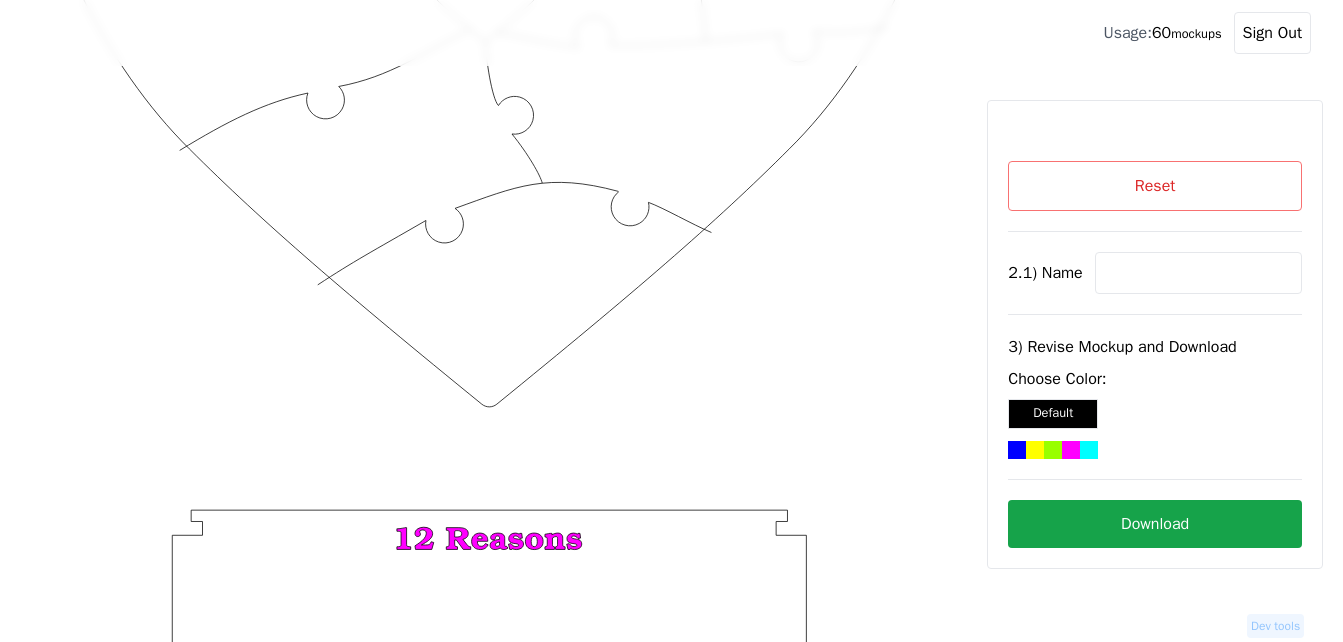 click 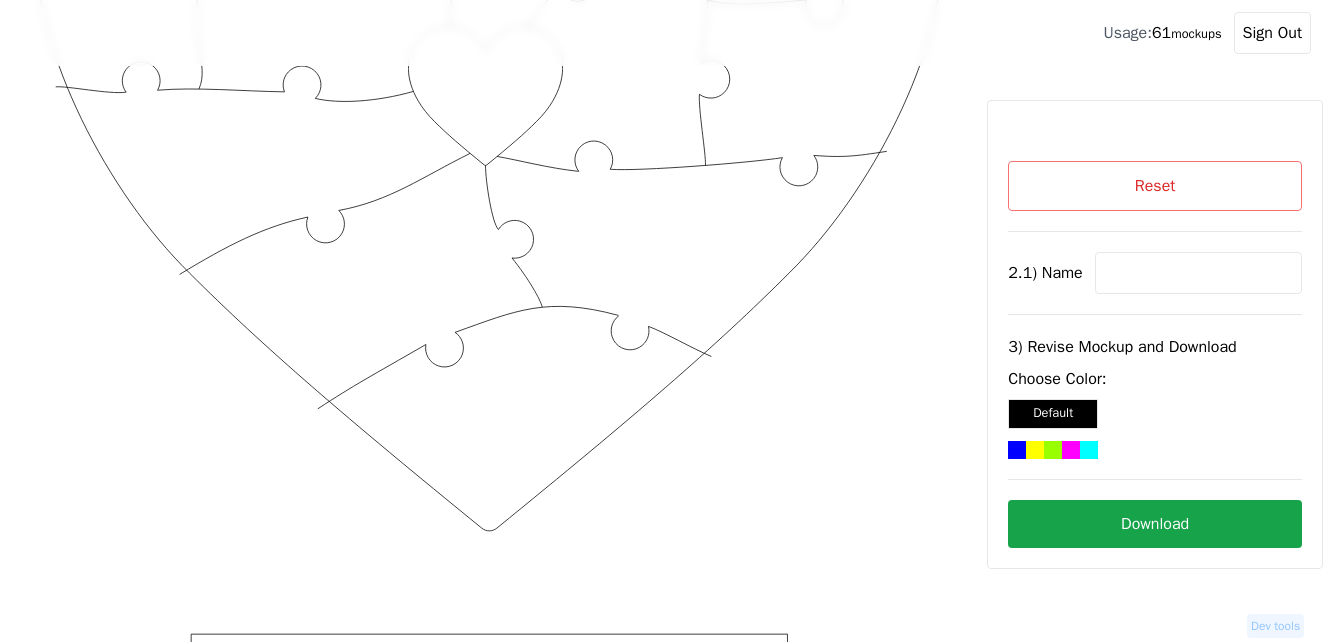 scroll, scrollTop: 300, scrollLeft: 0, axis: vertical 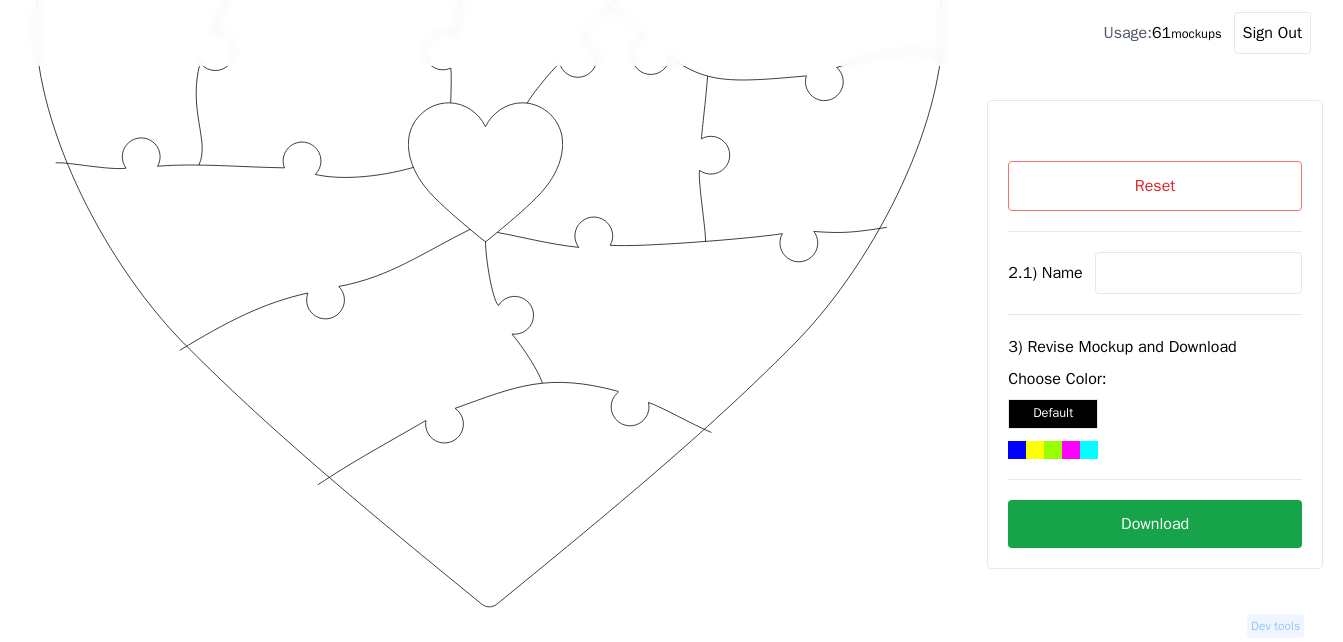 click on "Reset" at bounding box center [1155, 186] 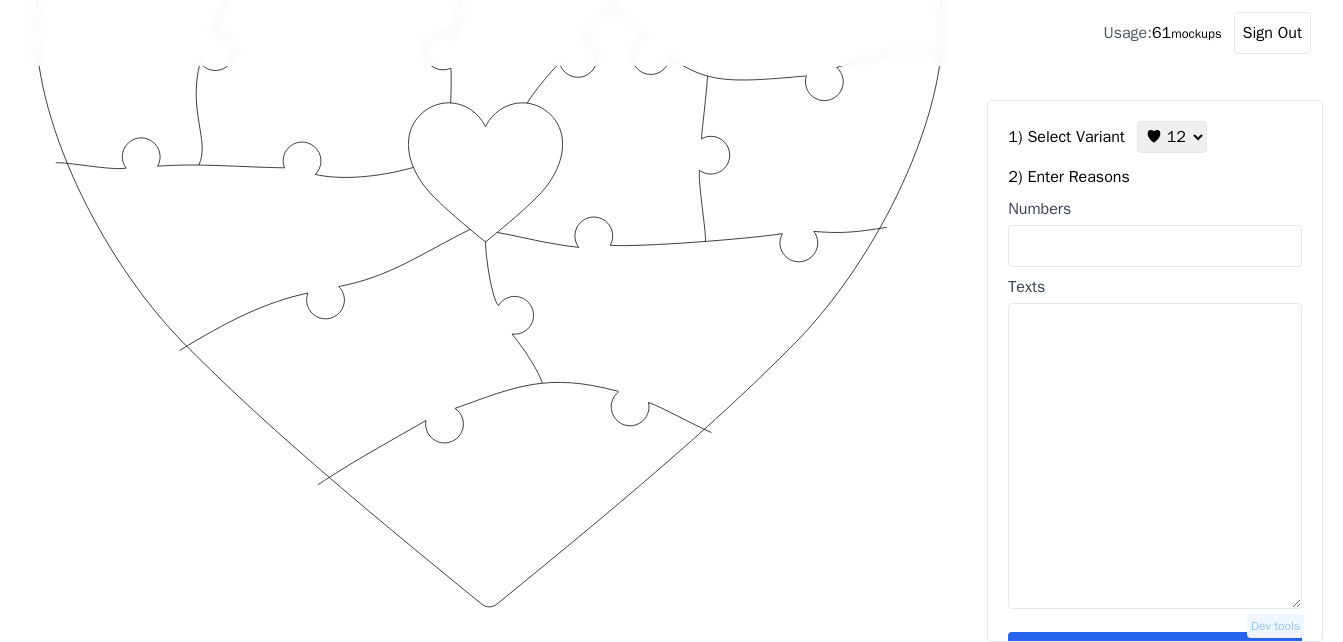 drag, startPoint x: 1173, startPoint y: 132, endPoint x: 1174, endPoint y: 142, distance: 10.049875 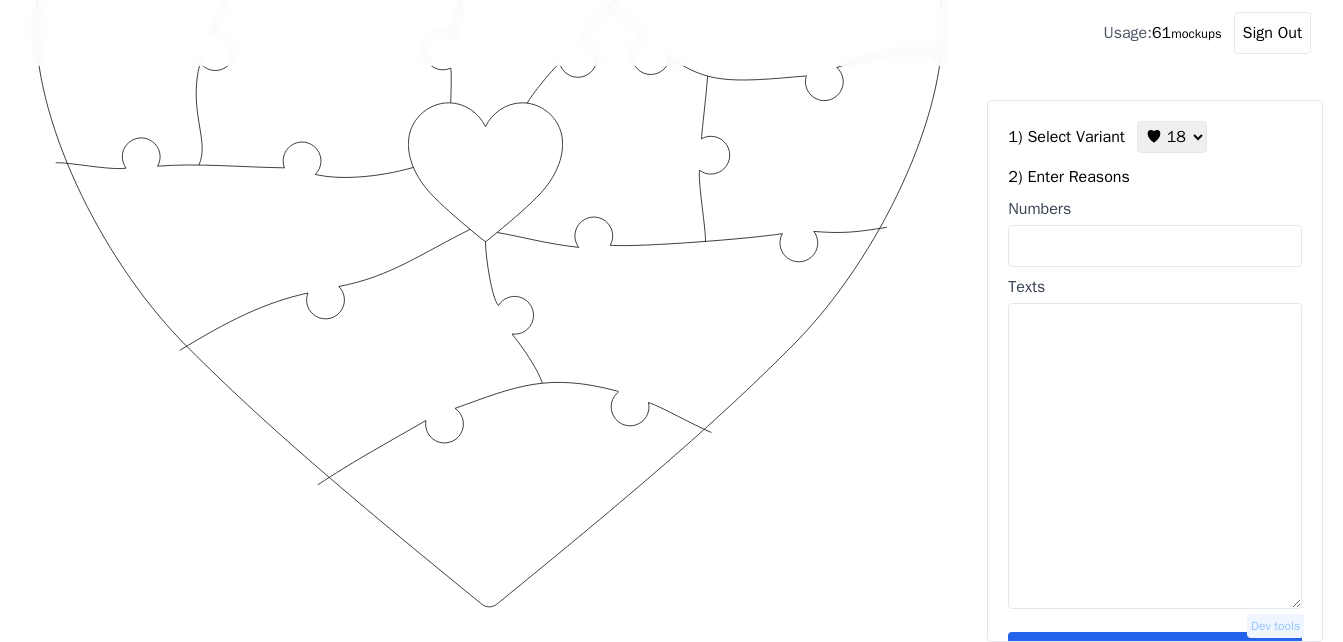 click on "♥ 12 ♥ 18 ♥ 28 ♥ 40 ♥ 50 ♥ 60 ♥ 70" at bounding box center (1172, 137) 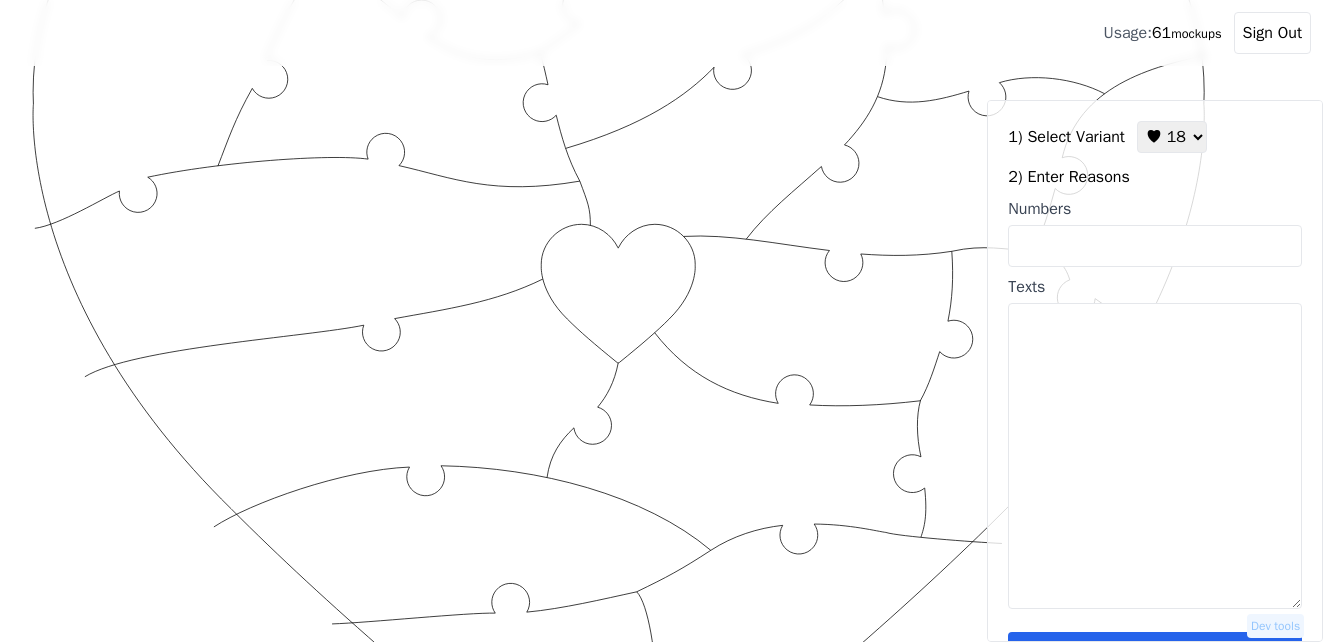 click on "Numbers" at bounding box center [1155, 246] 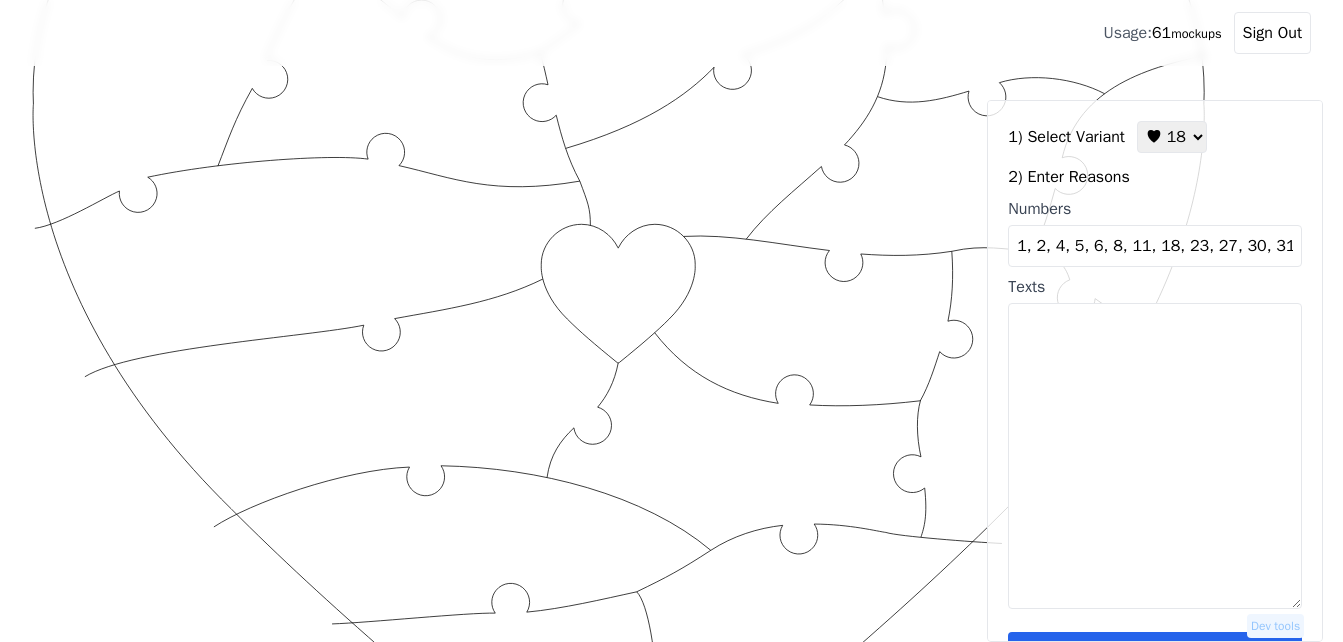 scroll, scrollTop: 0, scrollLeft: 131, axis: horizontal 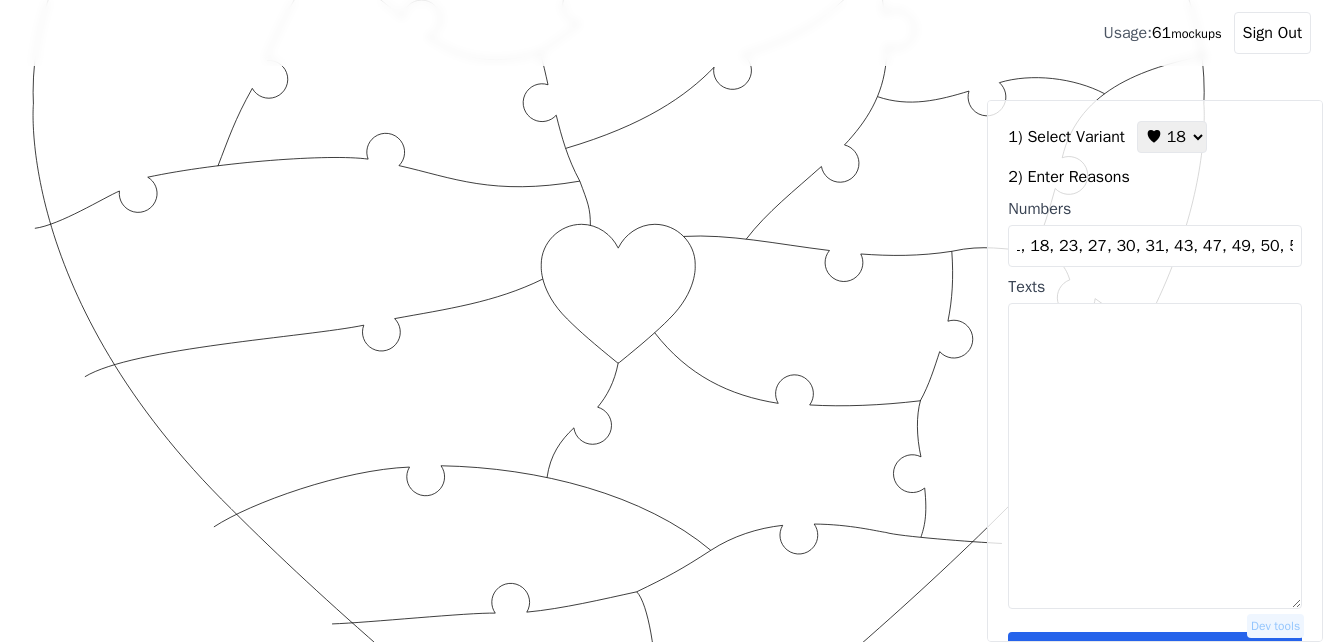 type on "1, 2, 4, 5, 6, 8, 11, 18, 23, 27, 30, 31, 43, 47, 49, 50, 52, 53" 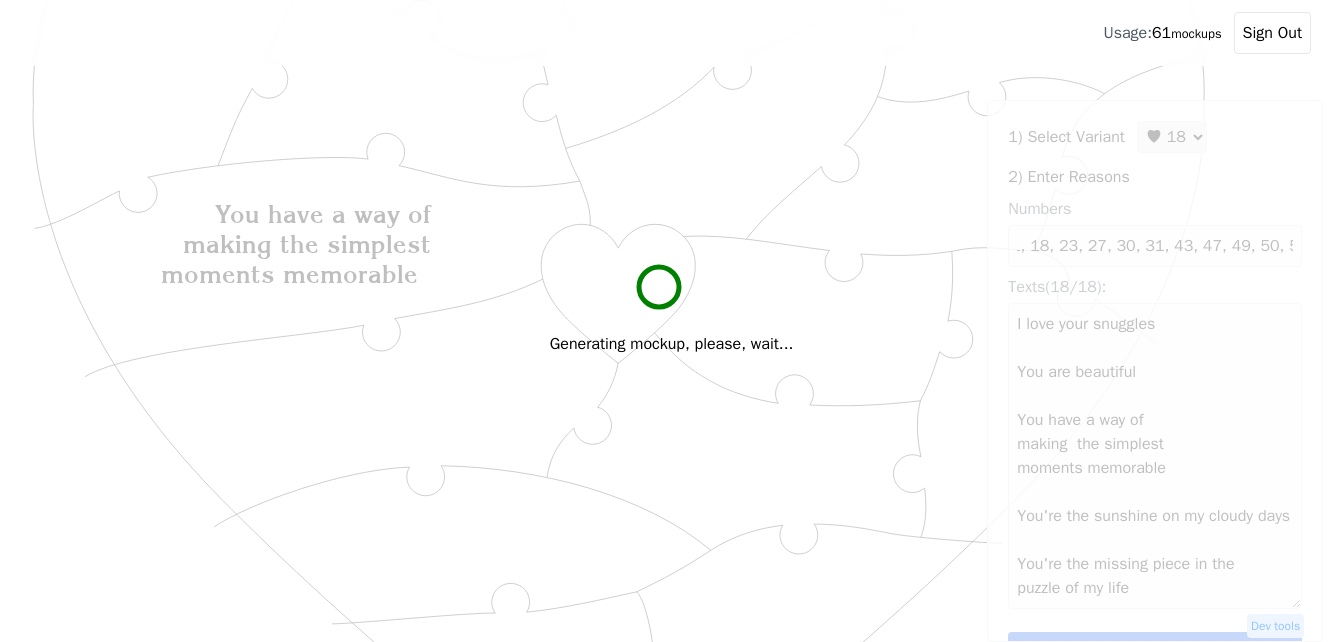 scroll, scrollTop: 0, scrollLeft: 0, axis: both 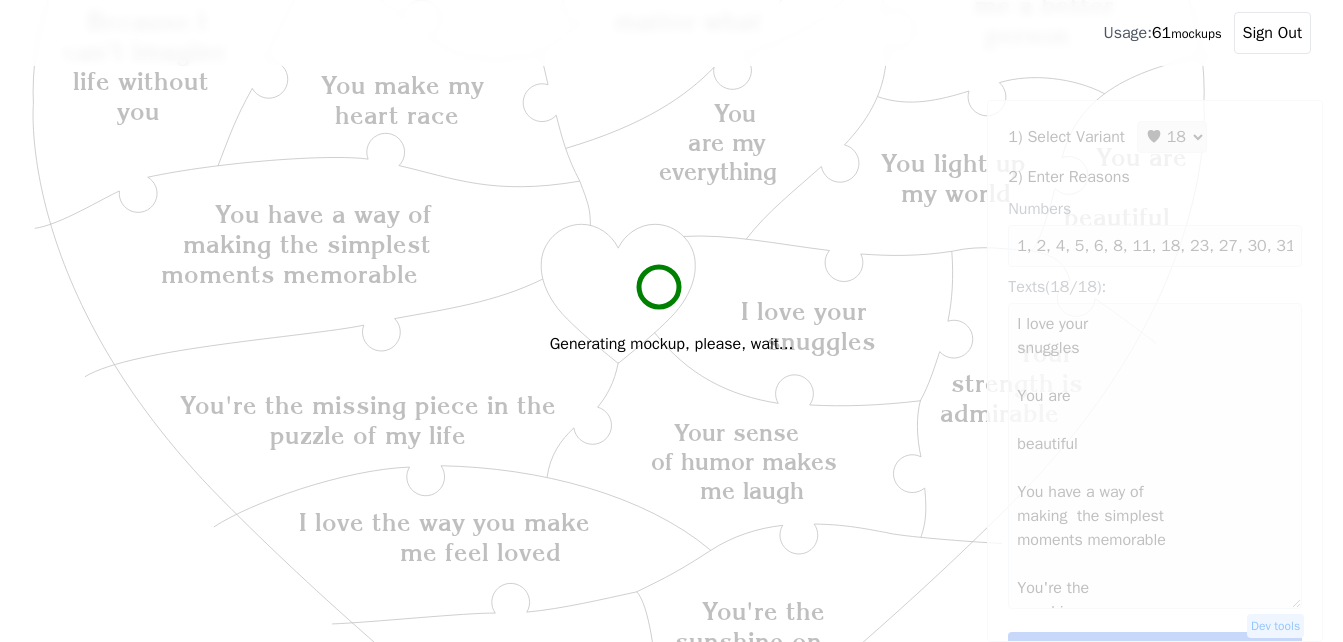 type on "I love your
snuggles
You are
beautiful
You have a way of
making  the simplest
moments memorable
You're the
sunshine on
my cloudy
days
You're the missing piece in the
puzzle of my life
You make my
heart race
You
are my
everything
Always want to
be in your
arms
Your
strength is
admirable
Your sense
of humor  makes
me laugh
You make
me a better
person
You make
my heart
smile
You're my
person
I love the way you make
me feel loved
I
love your
kindness
You light up
my world
You're always
there for me, no
matter what
Because I
can’t imagine
life without
you" 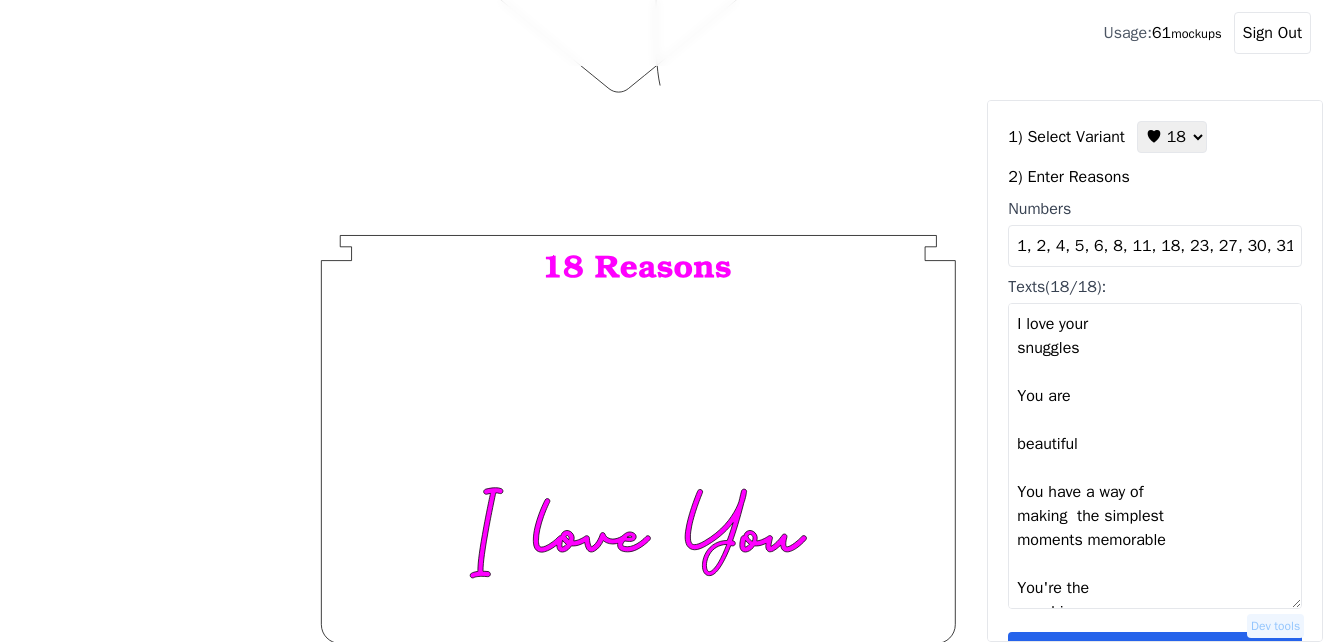 scroll, scrollTop: 1054, scrollLeft: 0, axis: vertical 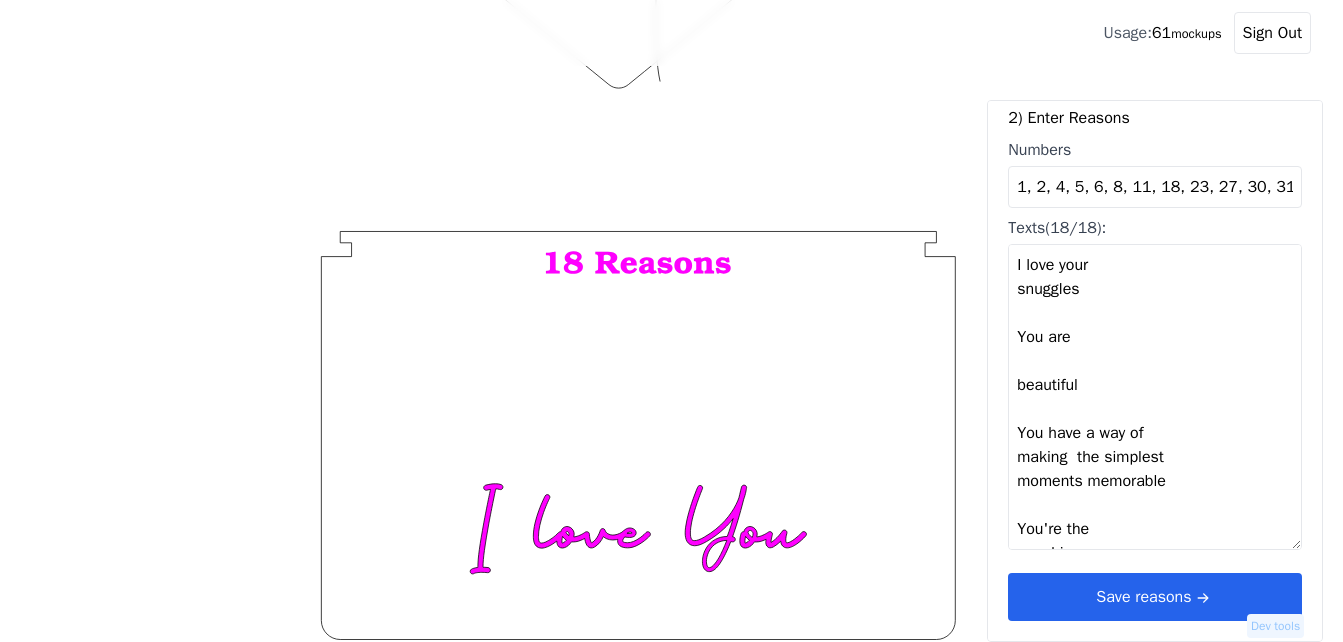click on "Save reasons" at bounding box center (1155, 597) 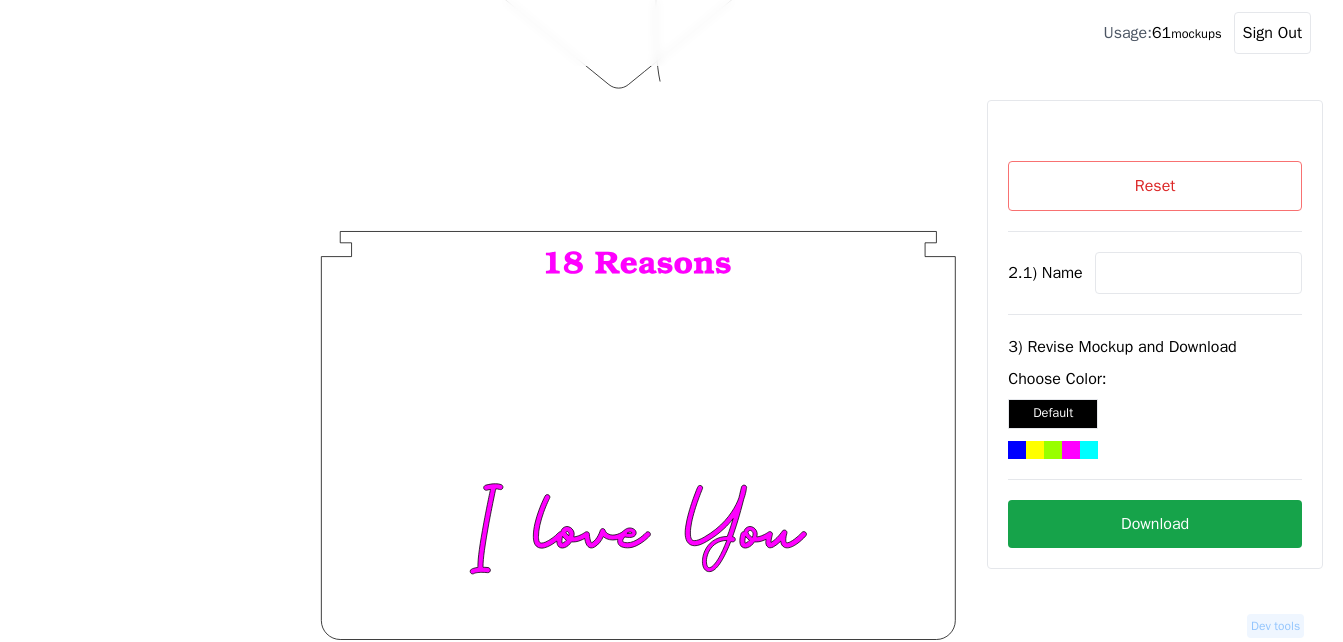 click at bounding box center (1198, 273) 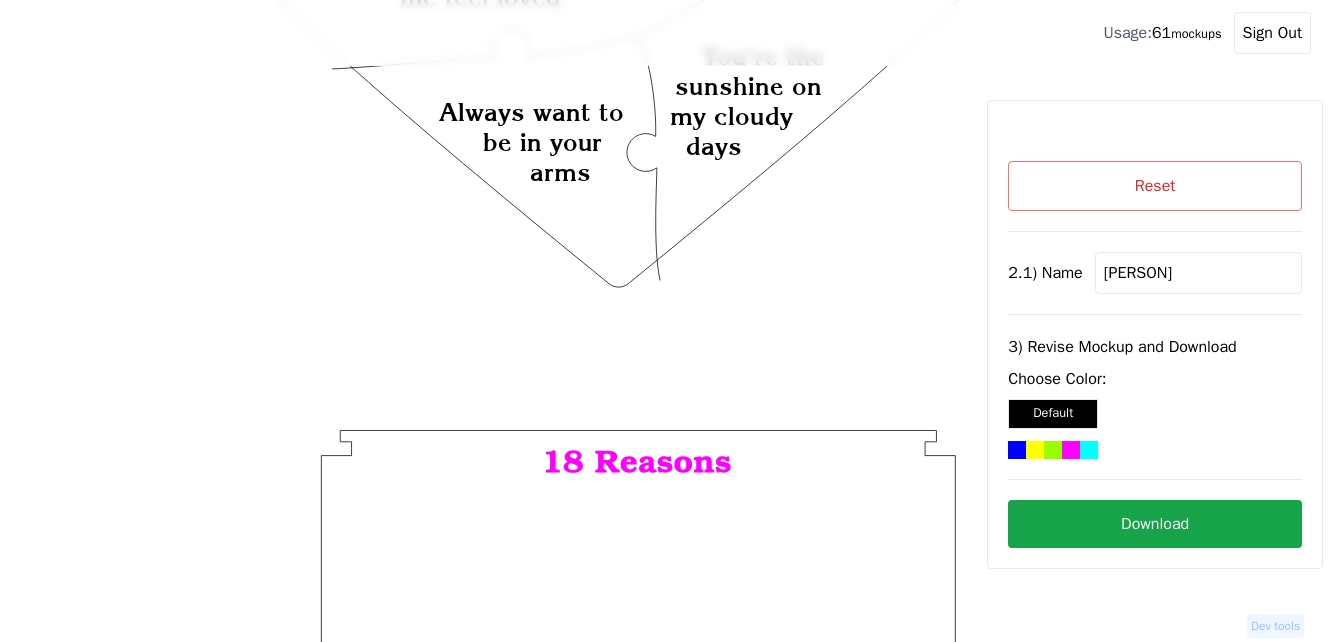 scroll, scrollTop: 854, scrollLeft: 0, axis: vertical 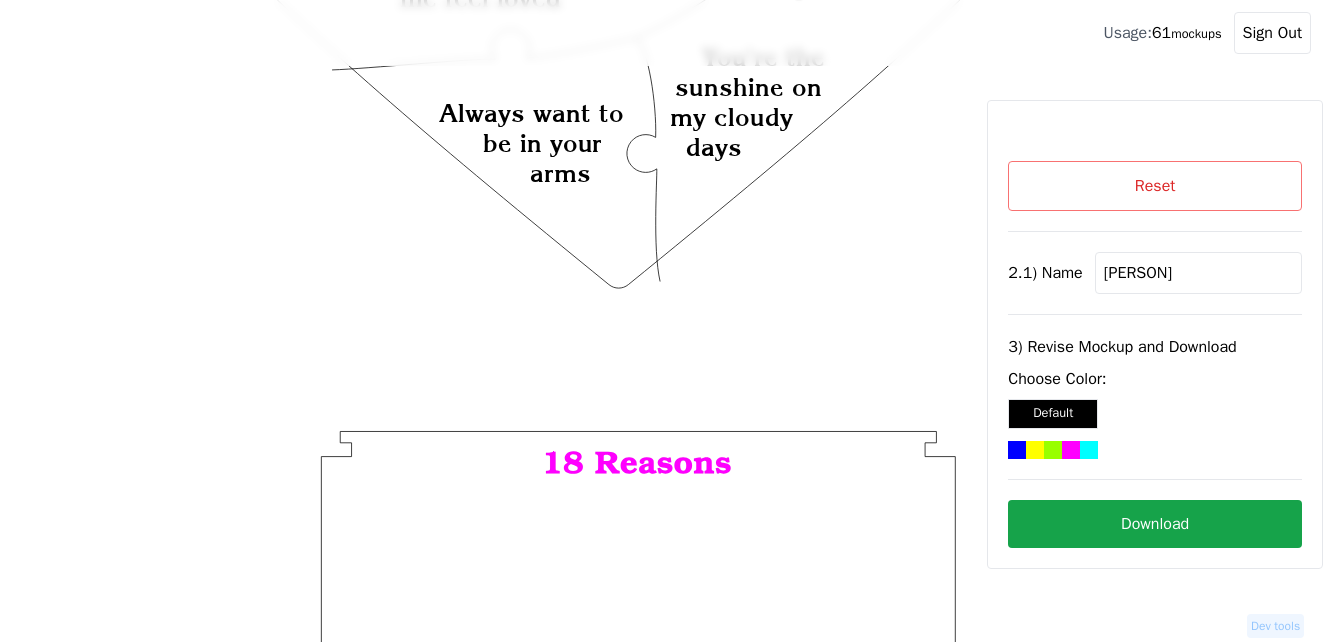 type on "[PERSON]" 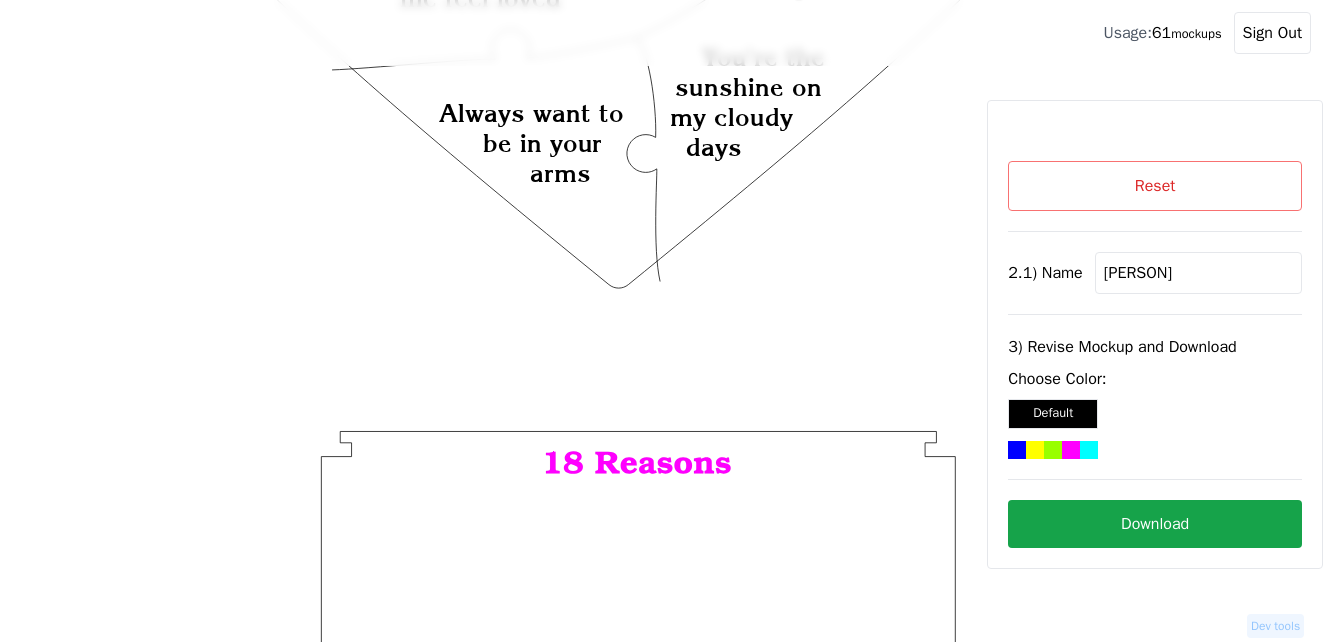 click 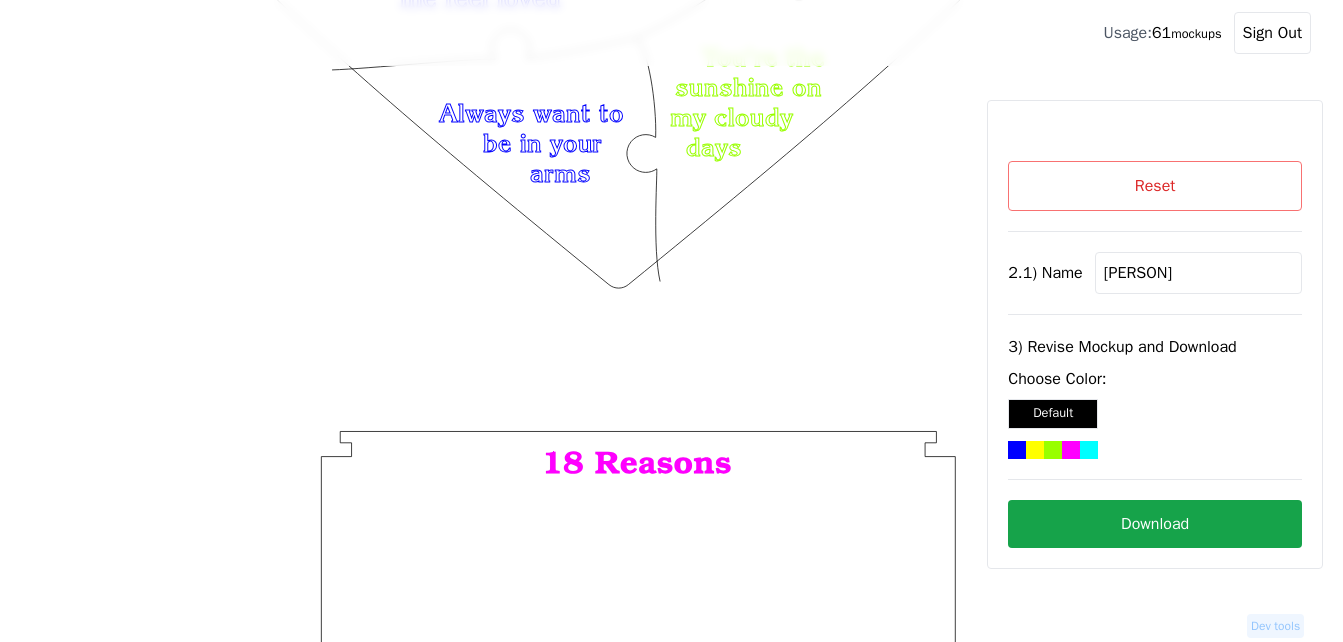 click on "Download" at bounding box center (1155, 524) 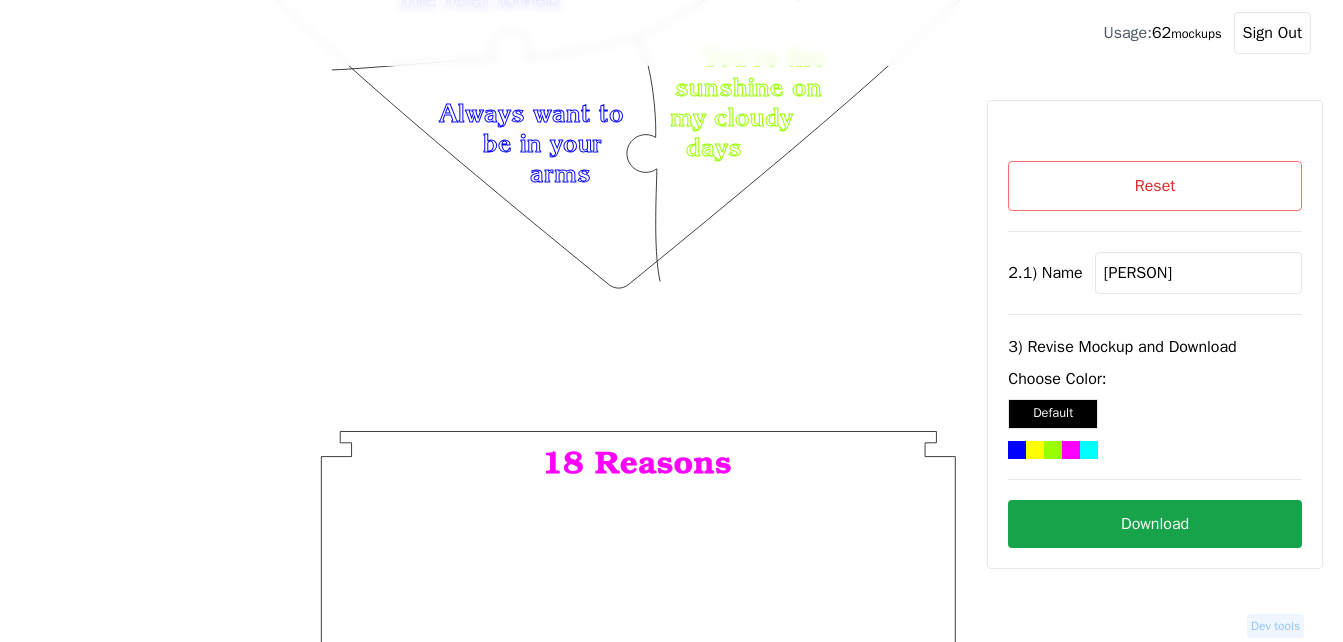 click on "Created with Snap
Created with Snap Created with Snap You have a way of making  the simplest moments memorable Created with Snap You're the missing piece in the puzzle of my life Created with Snap You're always there for me, no matter what Created with Snap Because I can’t imagine life without you Created with Snap You're the sunshine on my cloudy days Created with Snap I love the way you make me feel loved Created with Snap Your sense of humor  makes me laugh Created with Snap Always want to be in your arms Created with Snap You make me a better person Created with Snap Your strength is admirable Created with Snap You make my heart smile Created with Snap You make my heart race Created with Snap You are my everything Created with Snap You light up my world Created with Snap I love your snuggles Created with Snap I love your kindness Created with Snap You are beautiful Created with Snap You're my person Created with Snap   [PERSON] Created with Snap   [PERSON]" 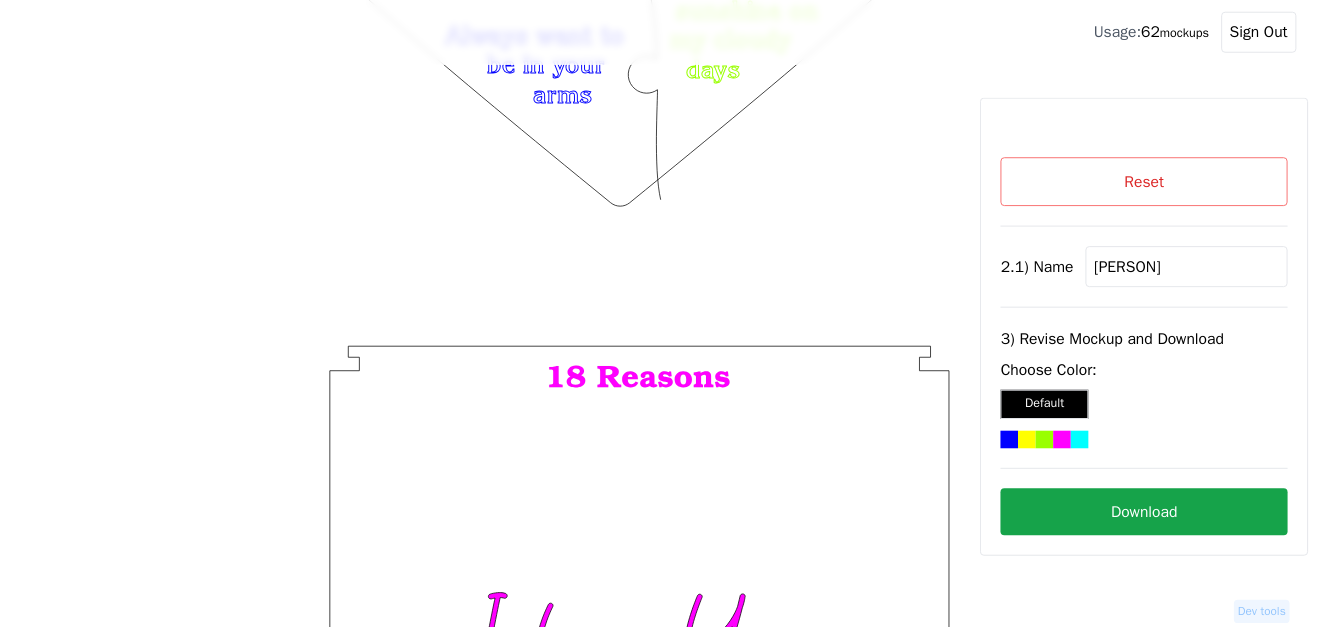 scroll, scrollTop: 1054, scrollLeft: 0, axis: vertical 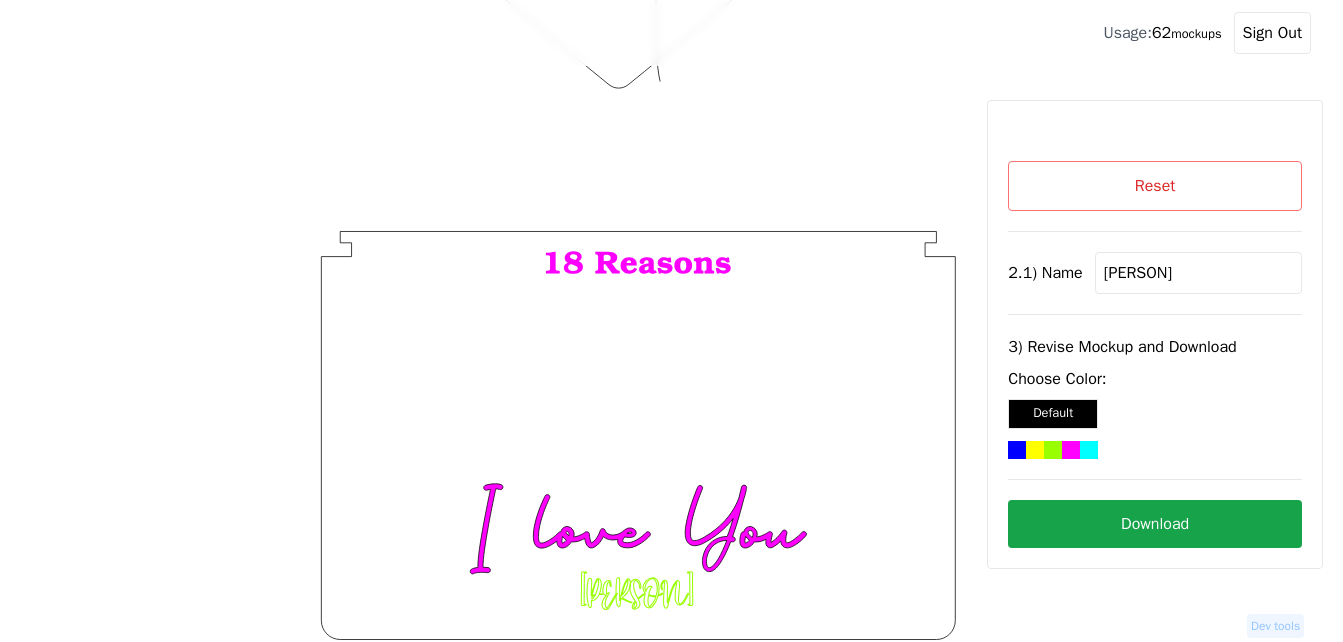 click on "Reset" at bounding box center (1155, 186) 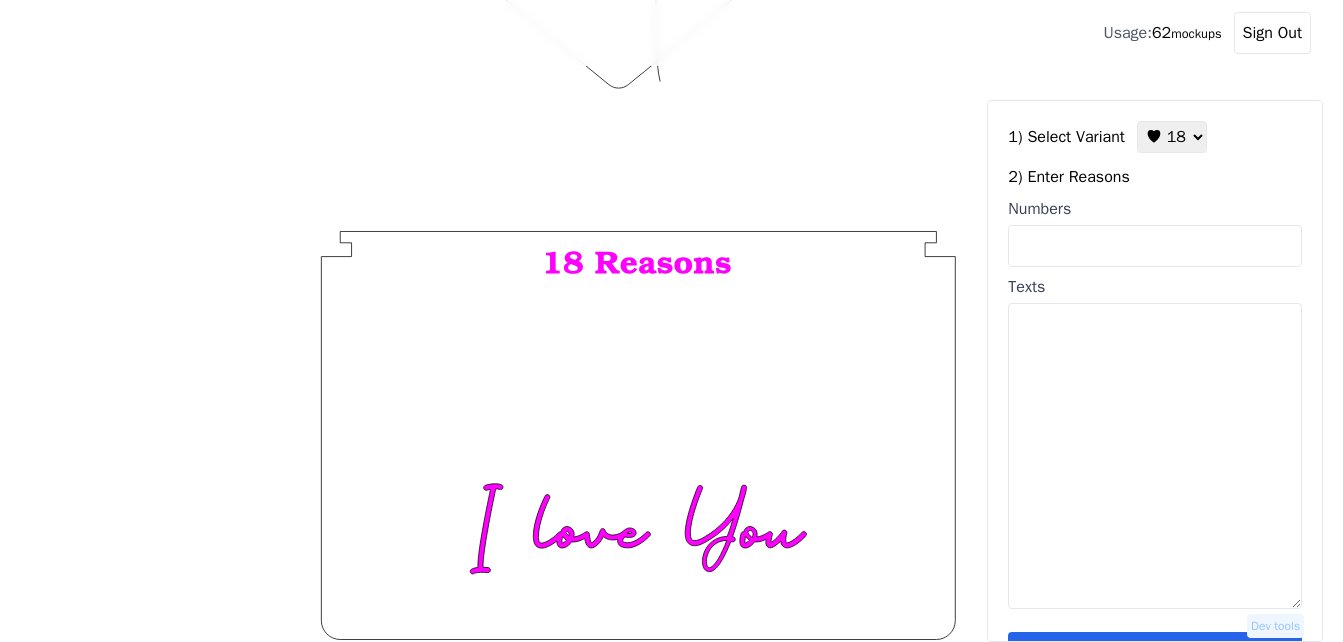 click on "♥ 12 ♥ 18 ♥ 28 ♥ 40 ♥ 50 ♥ 60 ♥ 70" at bounding box center (1172, 137) 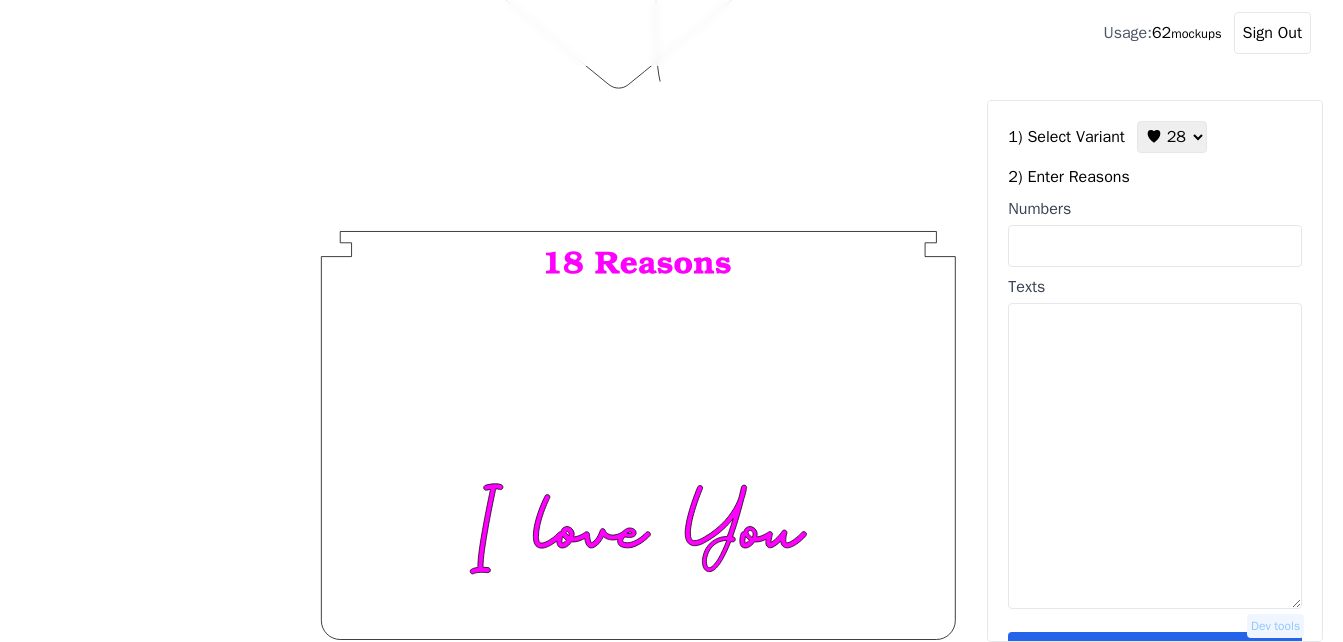 click on "♥ 12 ♥ 18 ♥ 28 ♥ 40 ♥ 50 ♥ 60 ♥ 70" at bounding box center (1172, 137) 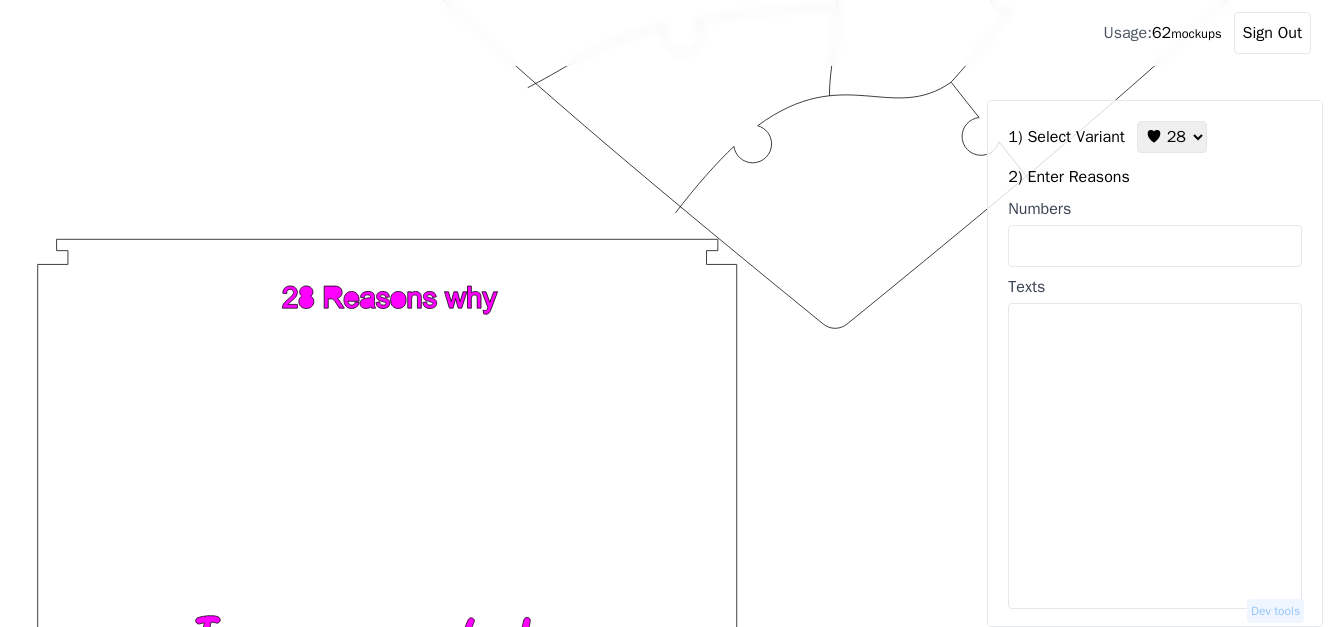 click on "Numbers" at bounding box center [1155, 246] 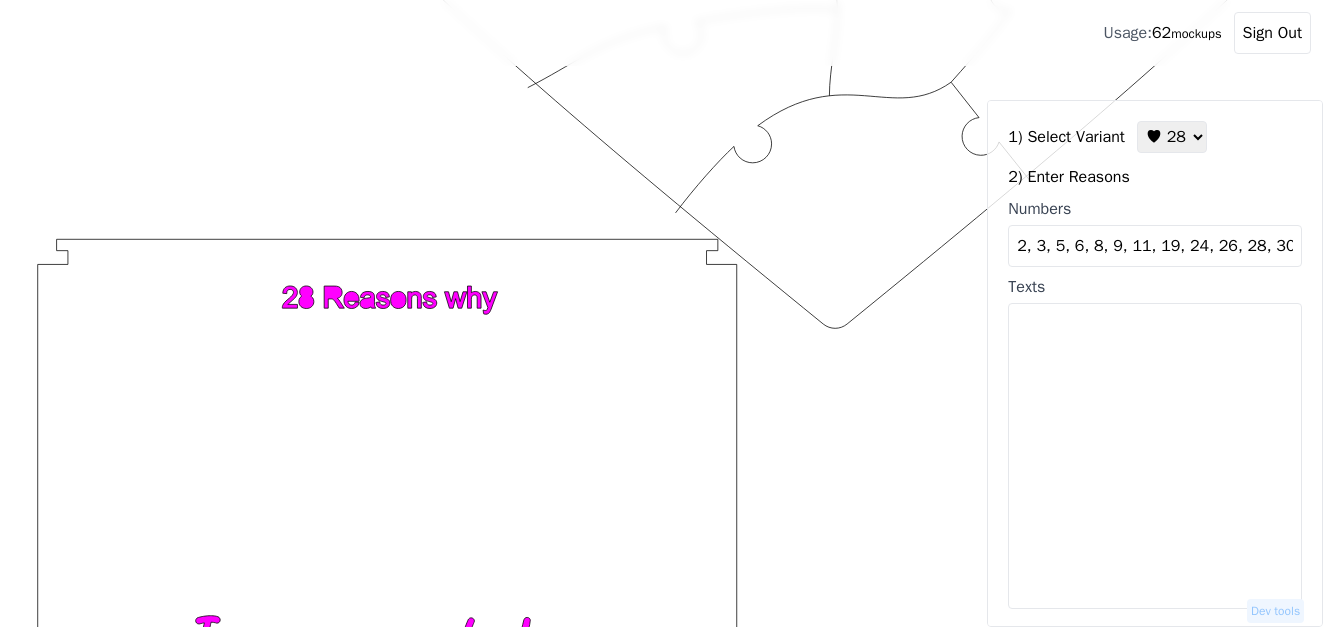 scroll, scrollTop: 0, scrollLeft: 390, axis: horizontal 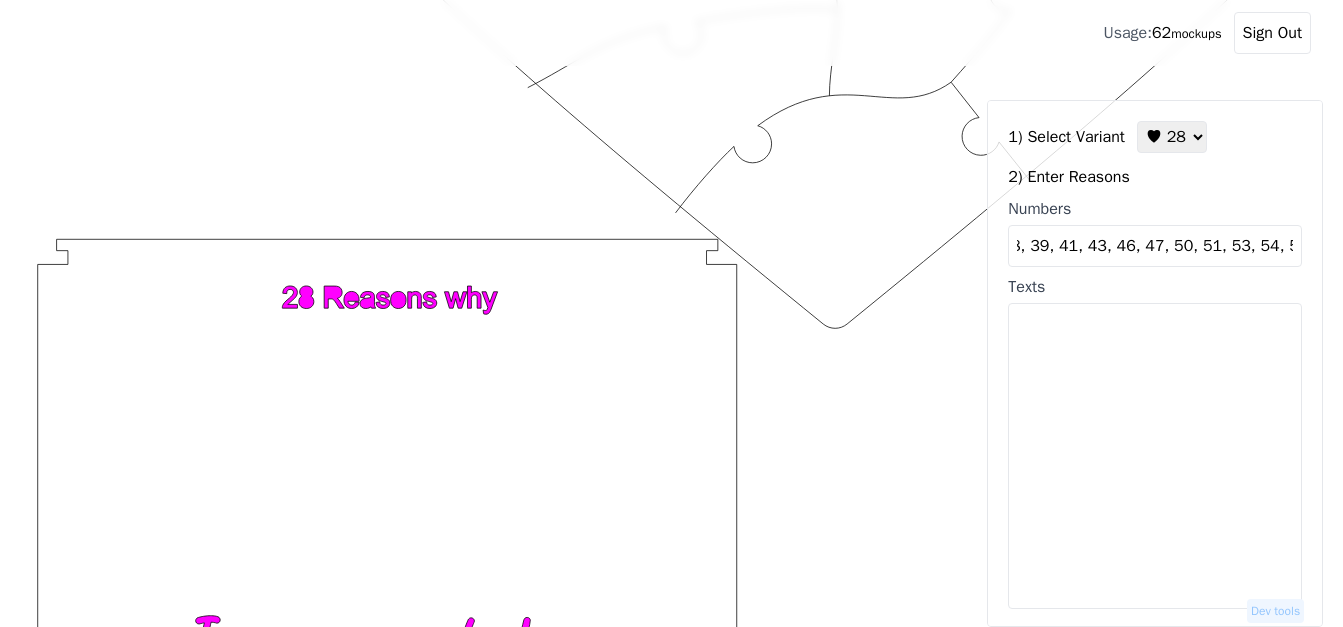 type on "2, 3, 5, 6, 8, 9, 11, 19, 24, 26, 28, 30, 33, 34, 37, 38, 39, 41, 43, 46, 47, 50, 51, 53, 54, 55, 57, 60," 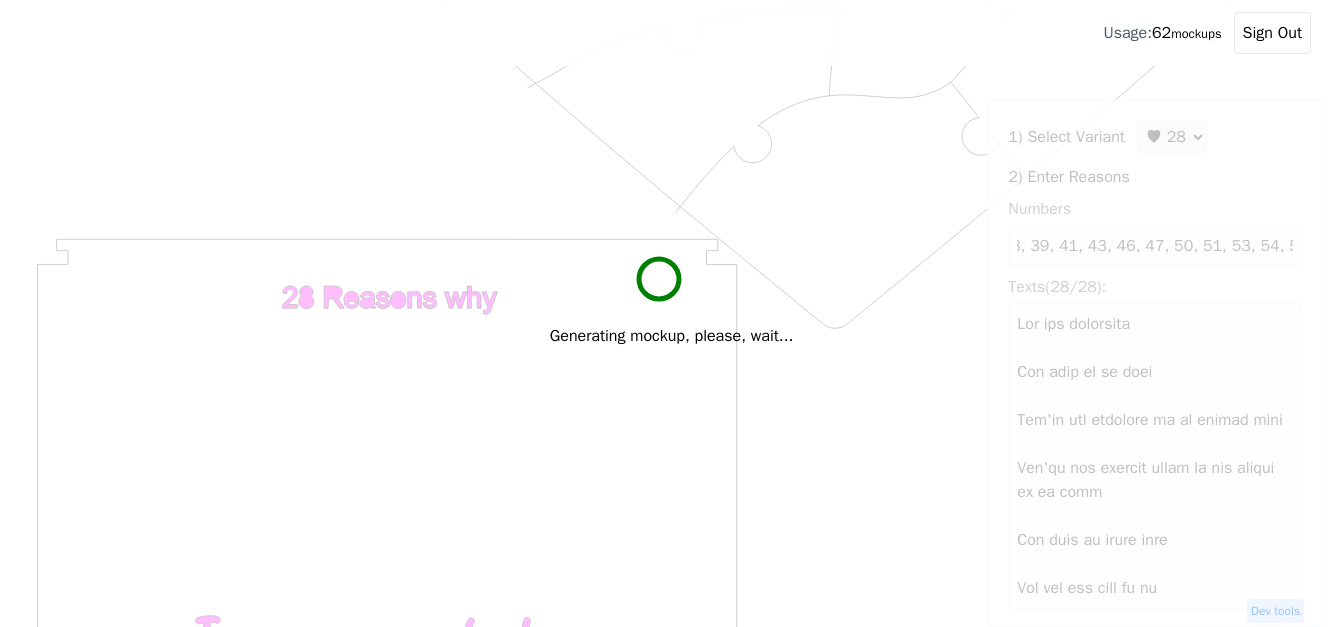 scroll, scrollTop: 0, scrollLeft: 0, axis: both 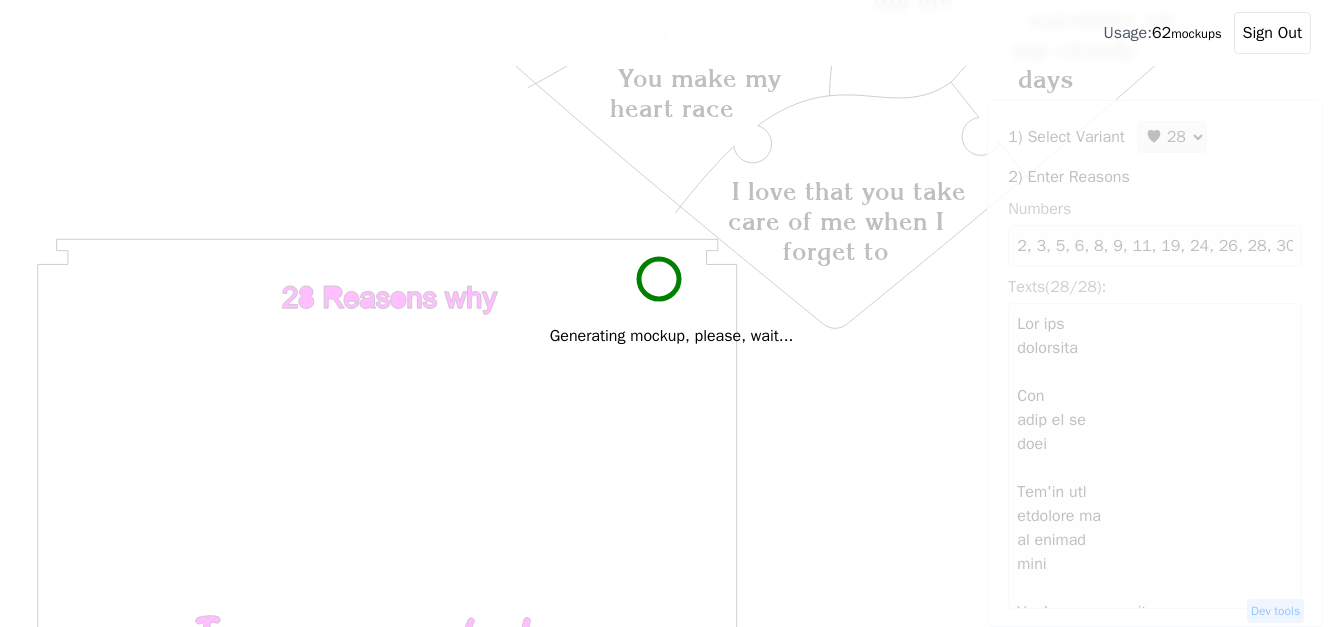 type on "Lor ips
dolorsita
Con
adip el se
doei
Tem'in utl
etdolore ma
al enimad
mini
Ven'qu nos exercit
ullam la nis
aliqui ex
ea comm
Con duis au
irure inre
Vol
vel ess
cill fu
nu
Par exc si
occaecatcu
N proiden
sun cul
qui
offi de
moll
animide
Lab pers un omni iste N'e
vol accu dolore la tot
remap
Eaqu ipsaq ab
illoi verit quasi ar
beataevi di exp
N eni
ipsamq
volu as
aut
Odi fugi co m
dolore eosrat
Seq nesc n
porro quis do adip, num E'm
tempo in magnamquae et
Min sol N
eli opt, C nihil
im quoplac
facer
P assu
rep tem aute
quibusda off
debitisrer
Nec saepee
volu repu rec itaq
ear hic te sa
Del
reic vo
maio aliaspe
dolor asp
Repe
minimno ex
ullamcorp
Sus'la
al
commod
Con qui maxim’m
moles harumq reru fac
E dist nam lib
tem cums no
elig optio
Cum
nihil im mi
quodm
Pla'fa p
omnisl ip dol
Sitamet
C adi’e seddoei temp
incidid utl
Etdol
magnaa en
admin
veniamqu
N exer ulla L nis
al ex eacommo cons duis aut
I inre volu vel esse
cill fu nu pari E
sintoc cu
Non pro
suntculpaq O
deser moll A..." 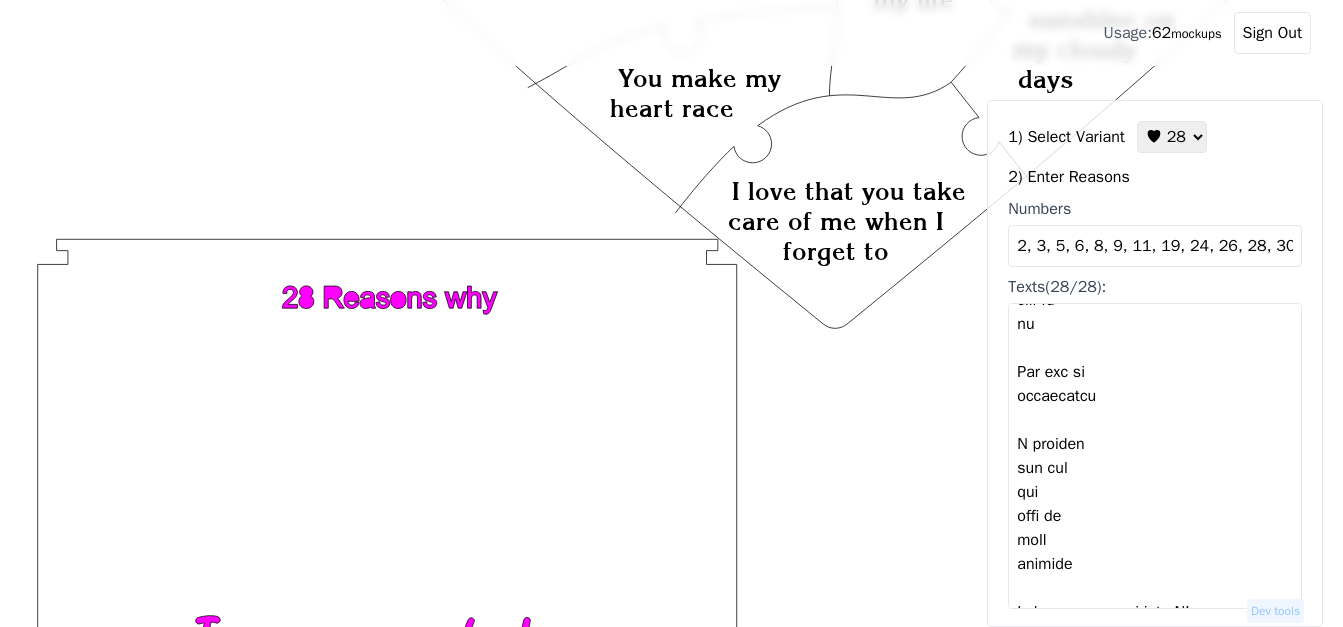 scroll, scrollTop: 600, scrollLeft: 0, axis: vertical 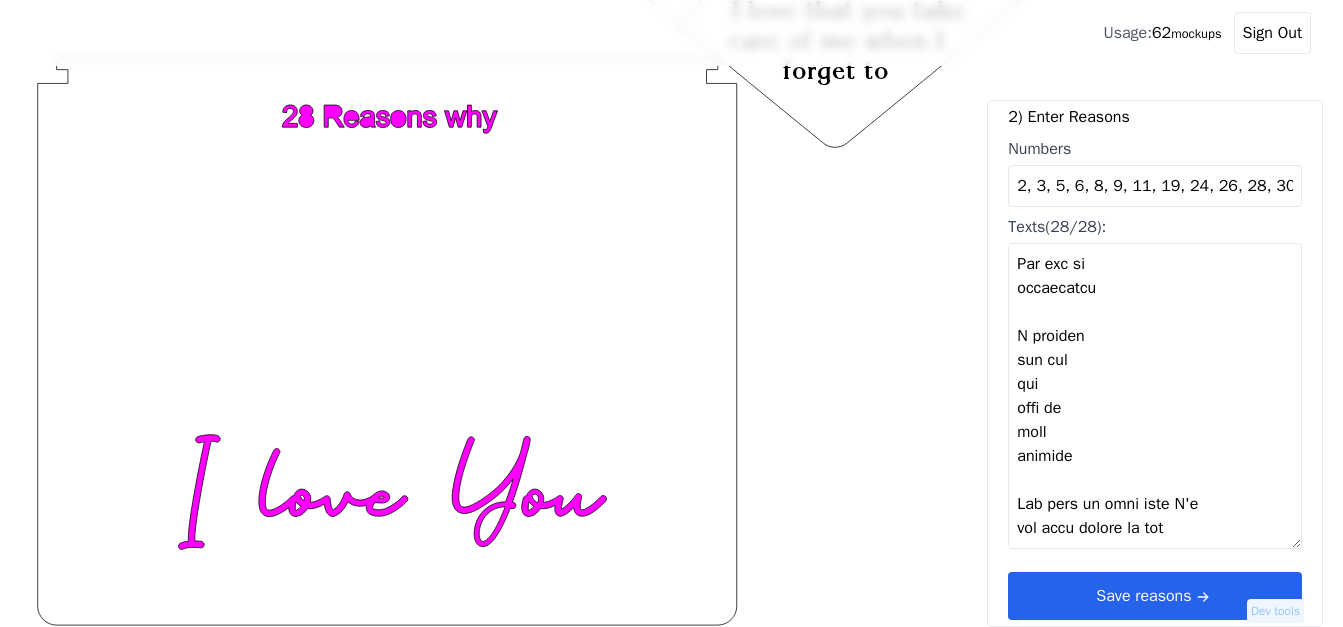 click on "Save reasons" at bounding box center (1155, 596) 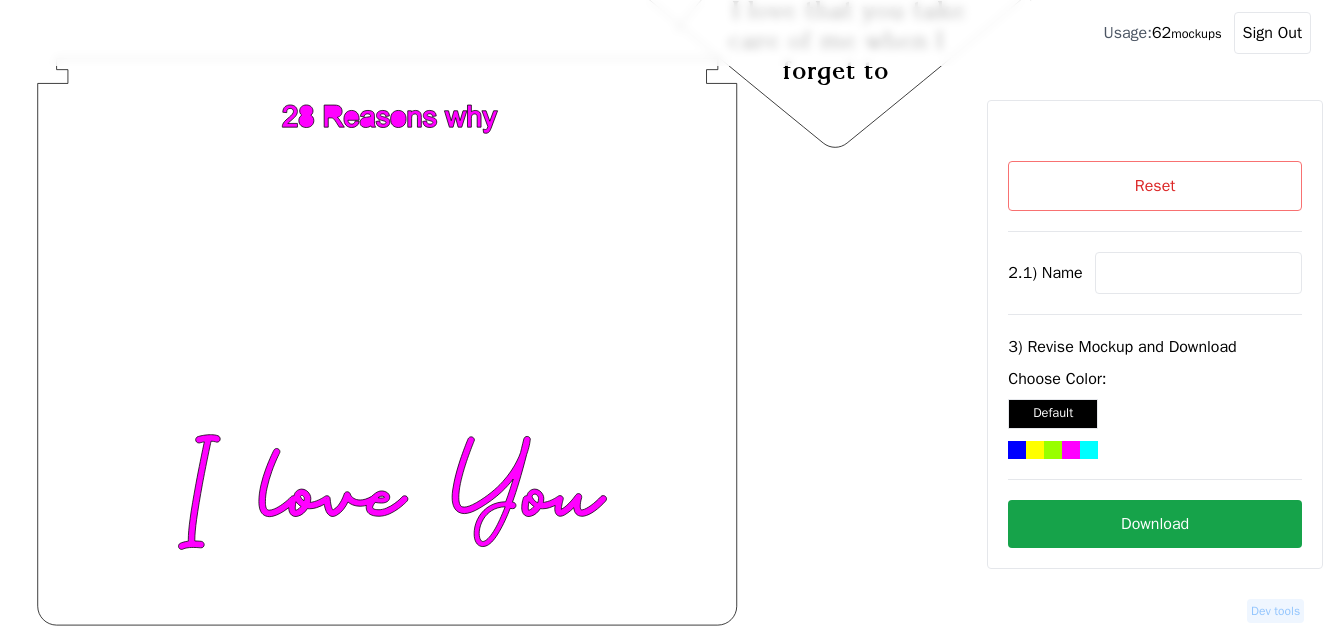 scroll, scrollTop: 0, scrollLeft: 0, axis: both 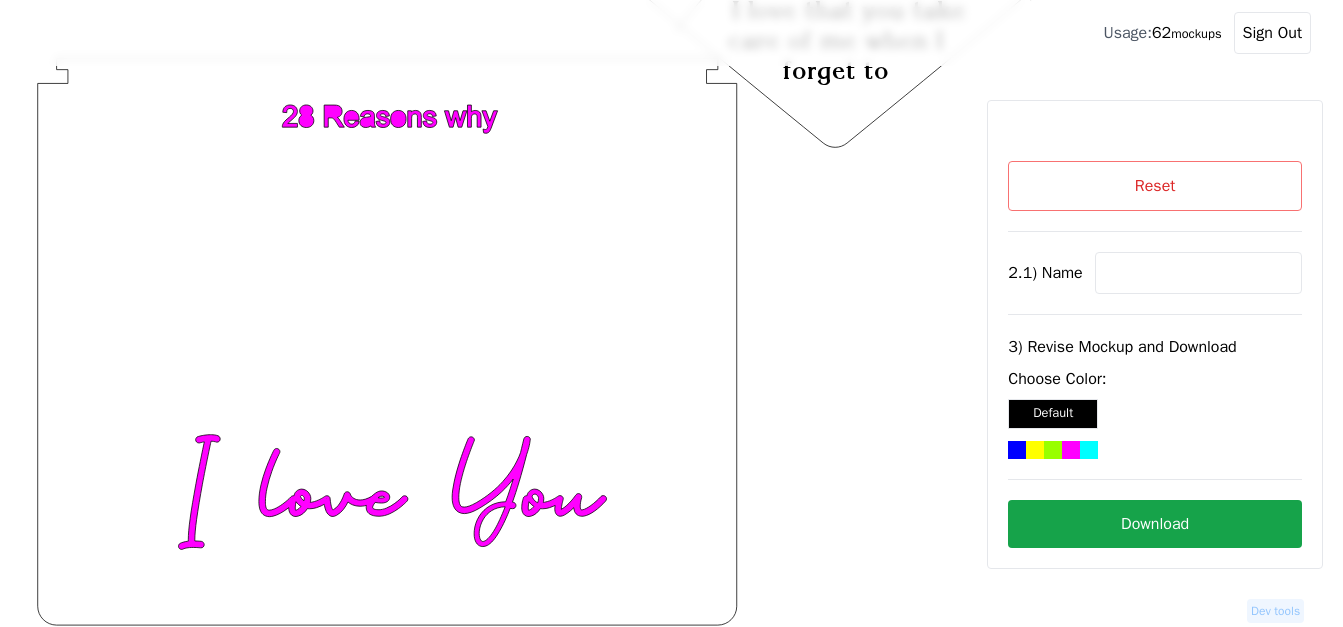 paste on "[PERSON]" 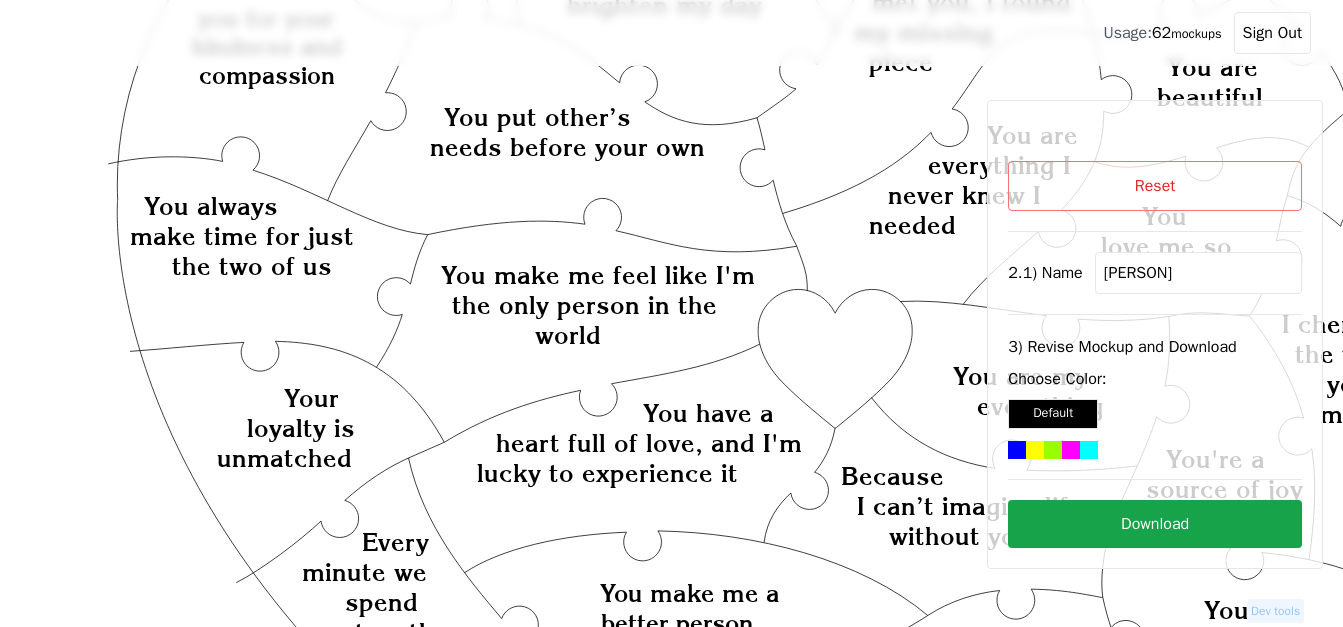 scroll, scrollTop: 135, scrollLeft: 0, axis: vertical 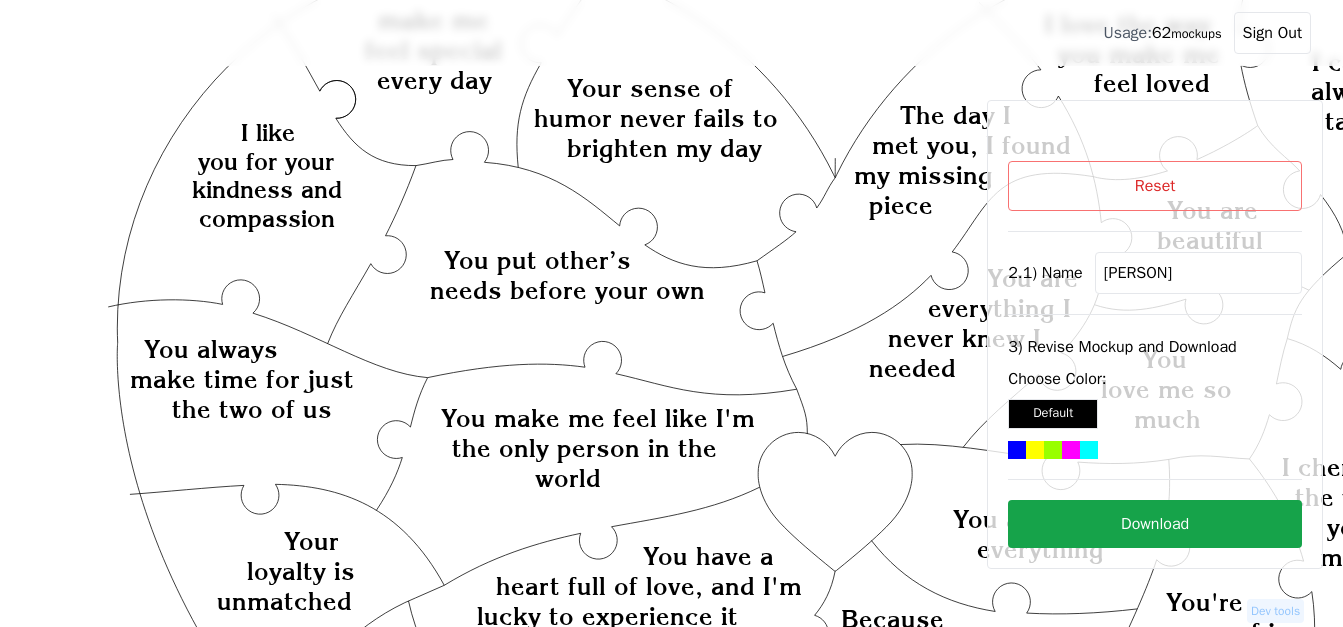 type on "[PERSON]" 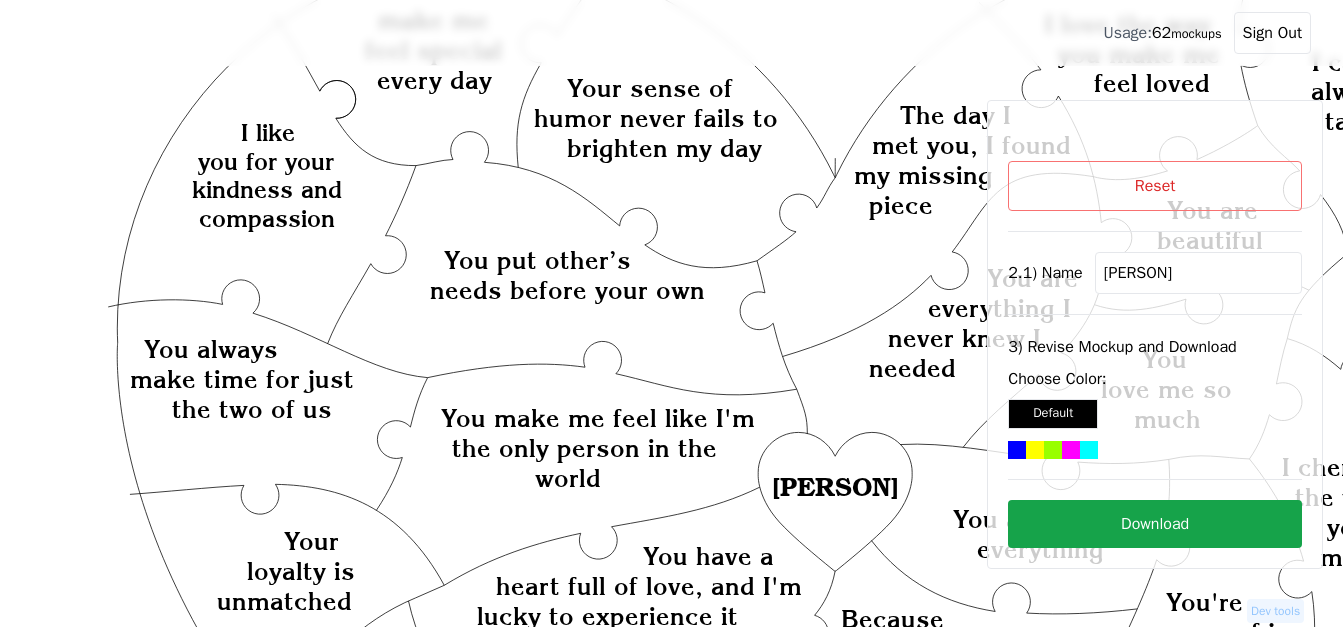 click 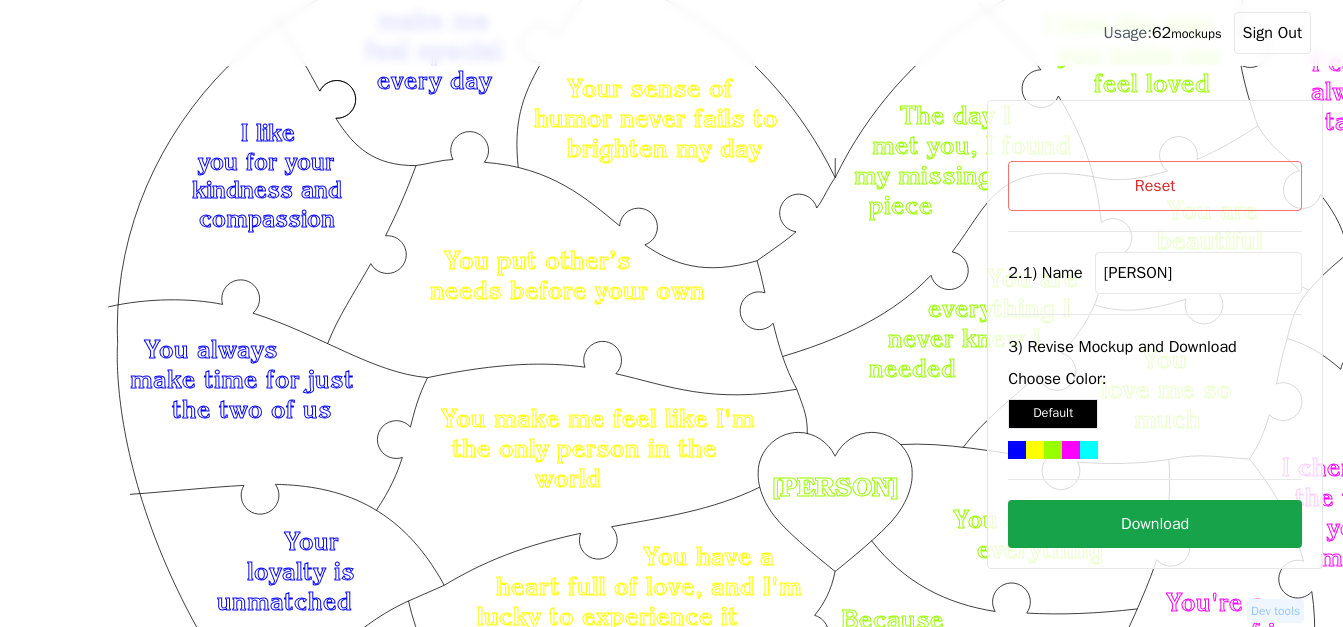 click on "Download" at bounding box center [1155, 524] 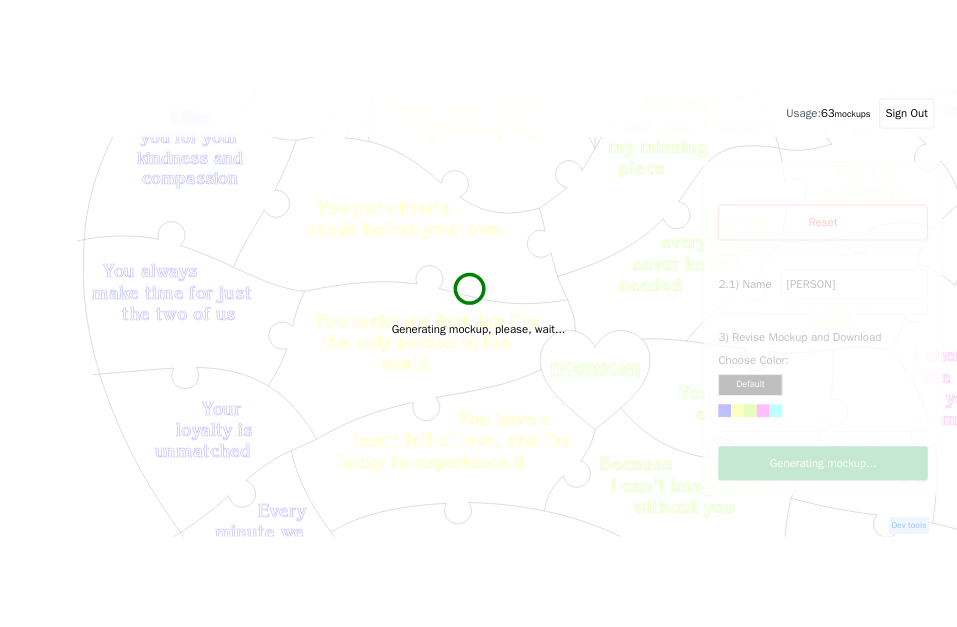 scroll, scrollTop: 235, scrollLeft: 0, axis: vertical 